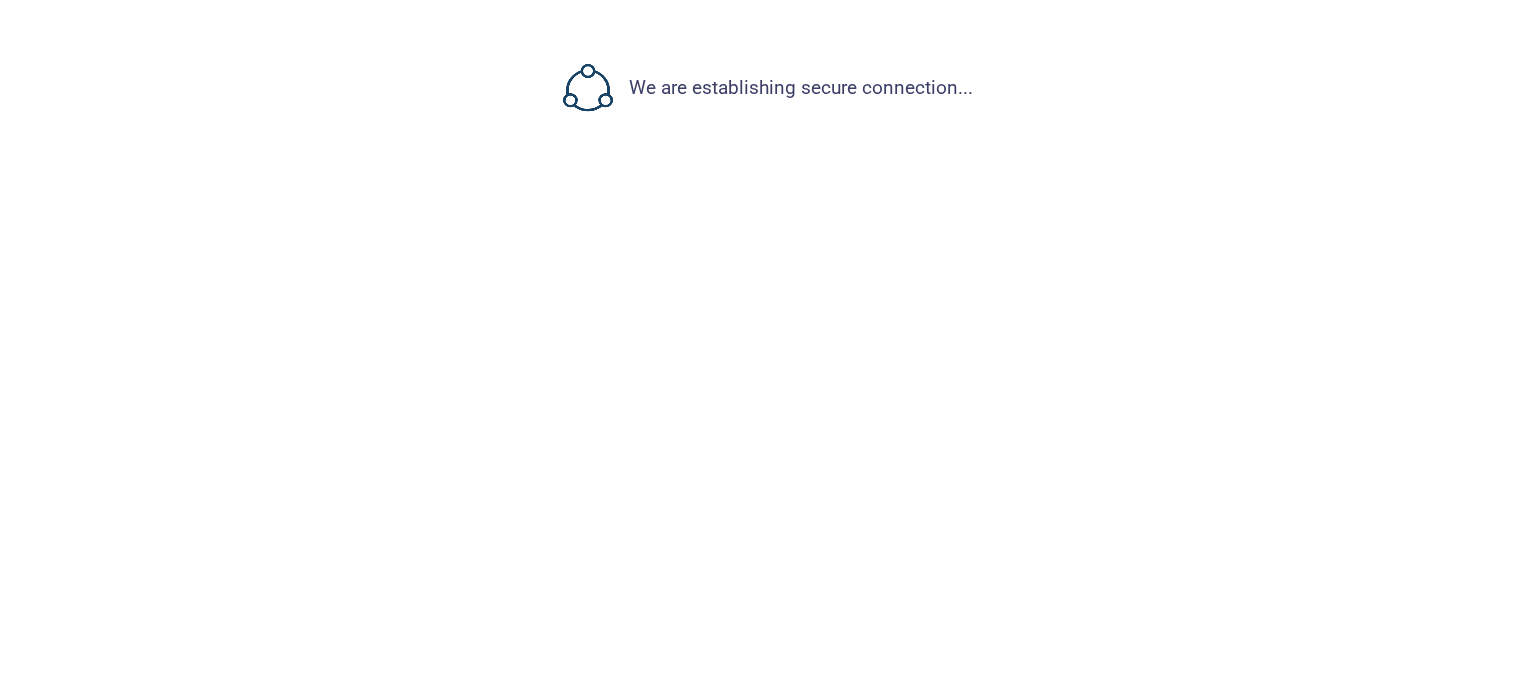 scroll, scrollTop: 0, scrollLeft: 0, axis: both 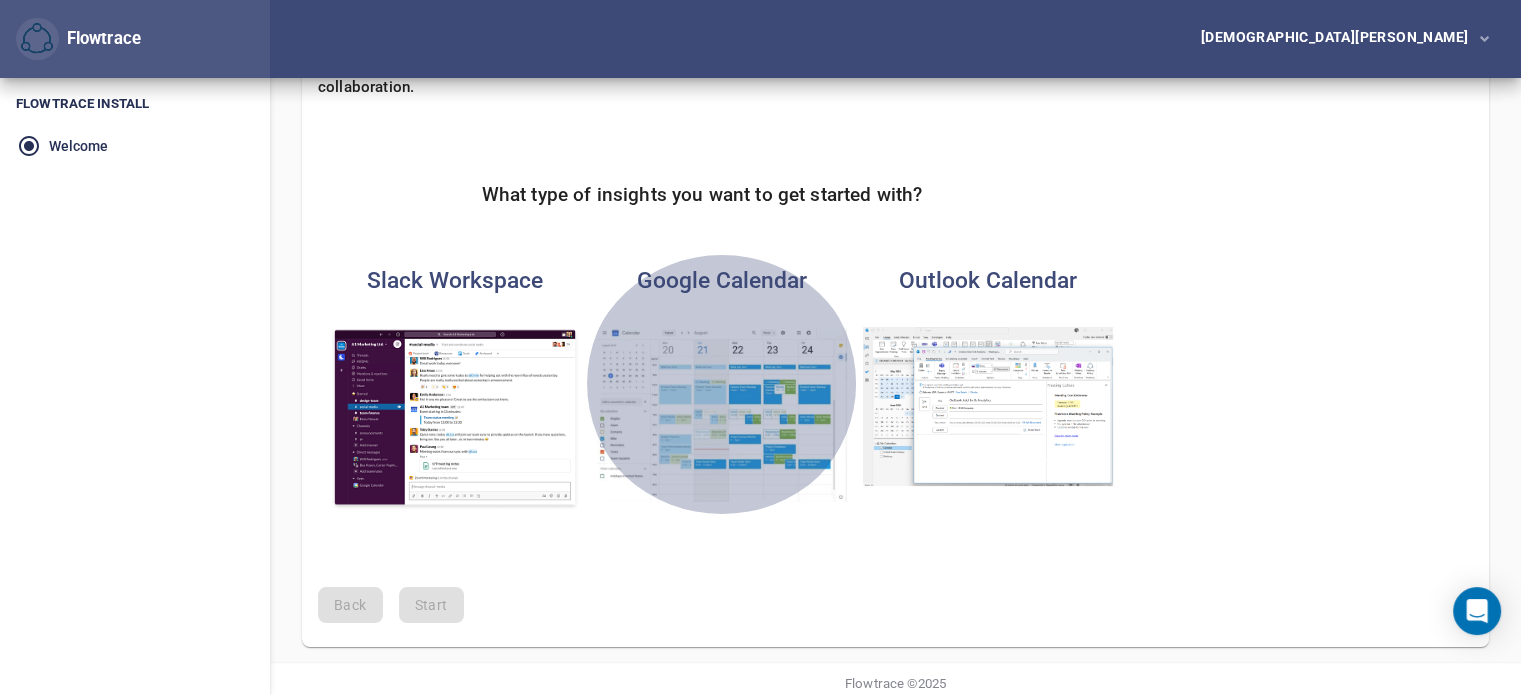 click at bounding box center (722, 414) 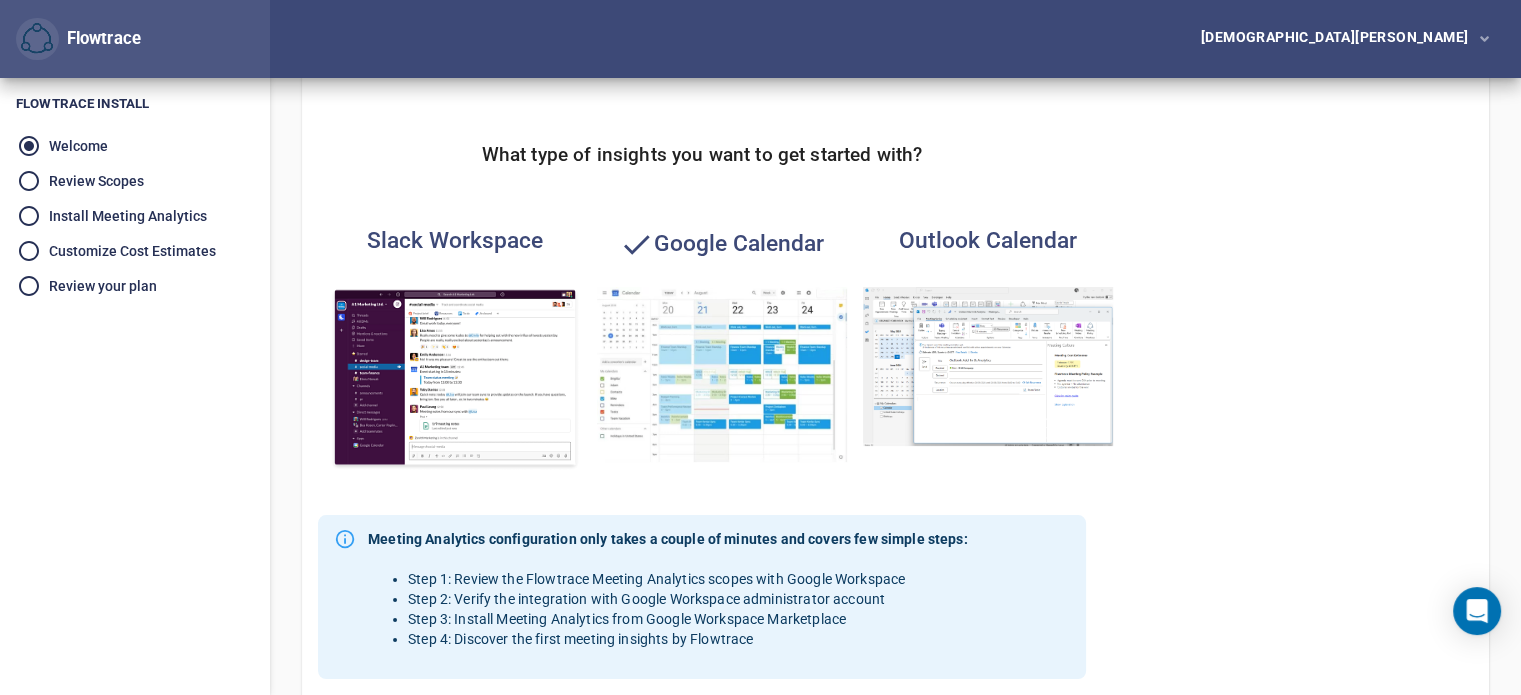 scroll, scrollTop: 571, scrollLeft: 0, axis: vertical 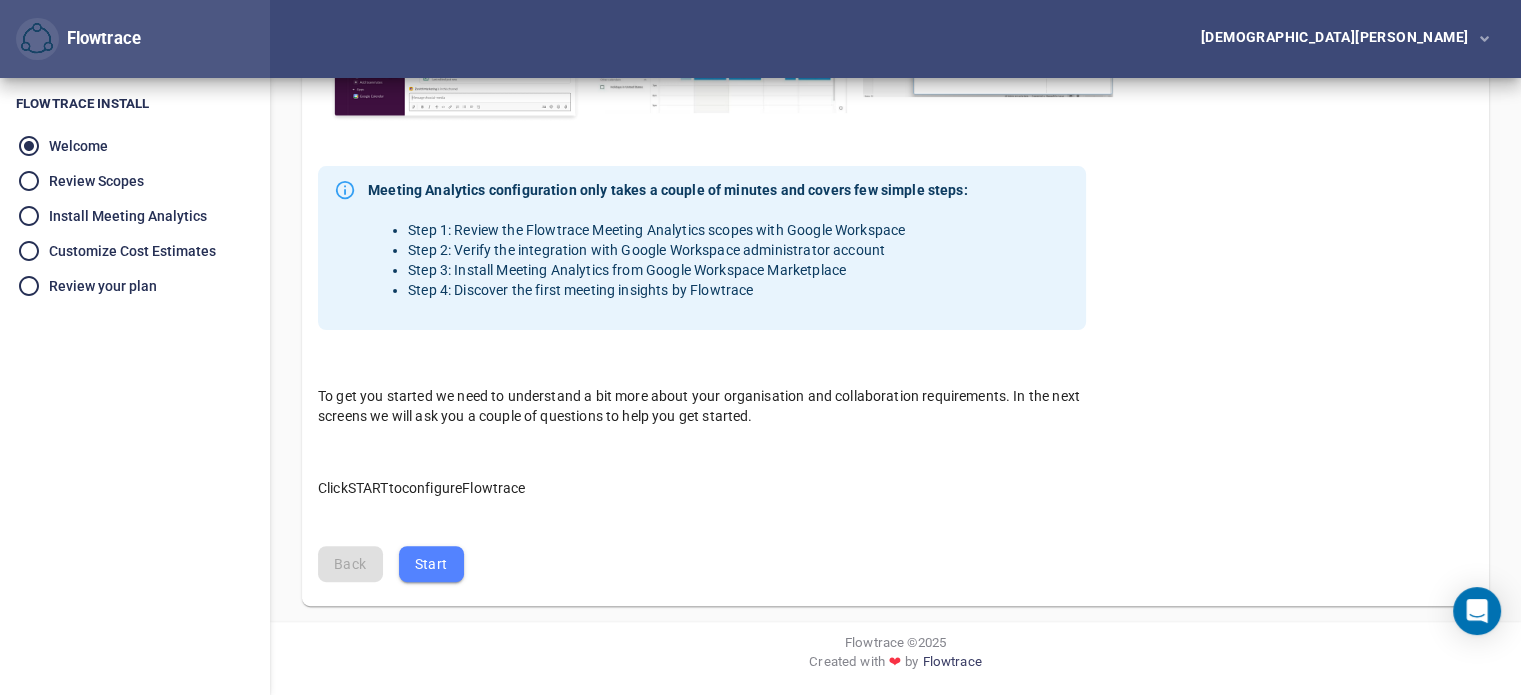 click on "Start" at bounding box center [431, 564] 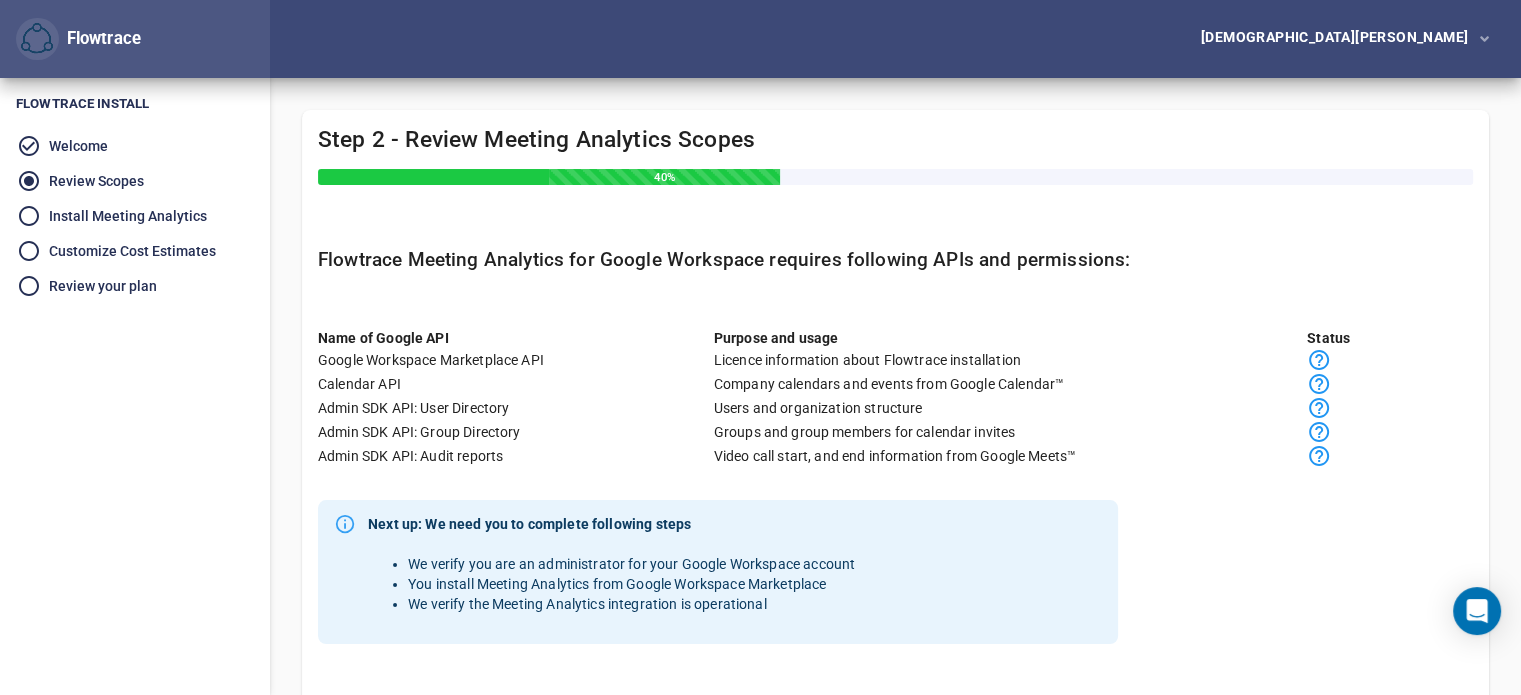 scroll, scrollTop: 154, scrollLeft: 0, axis: vertical 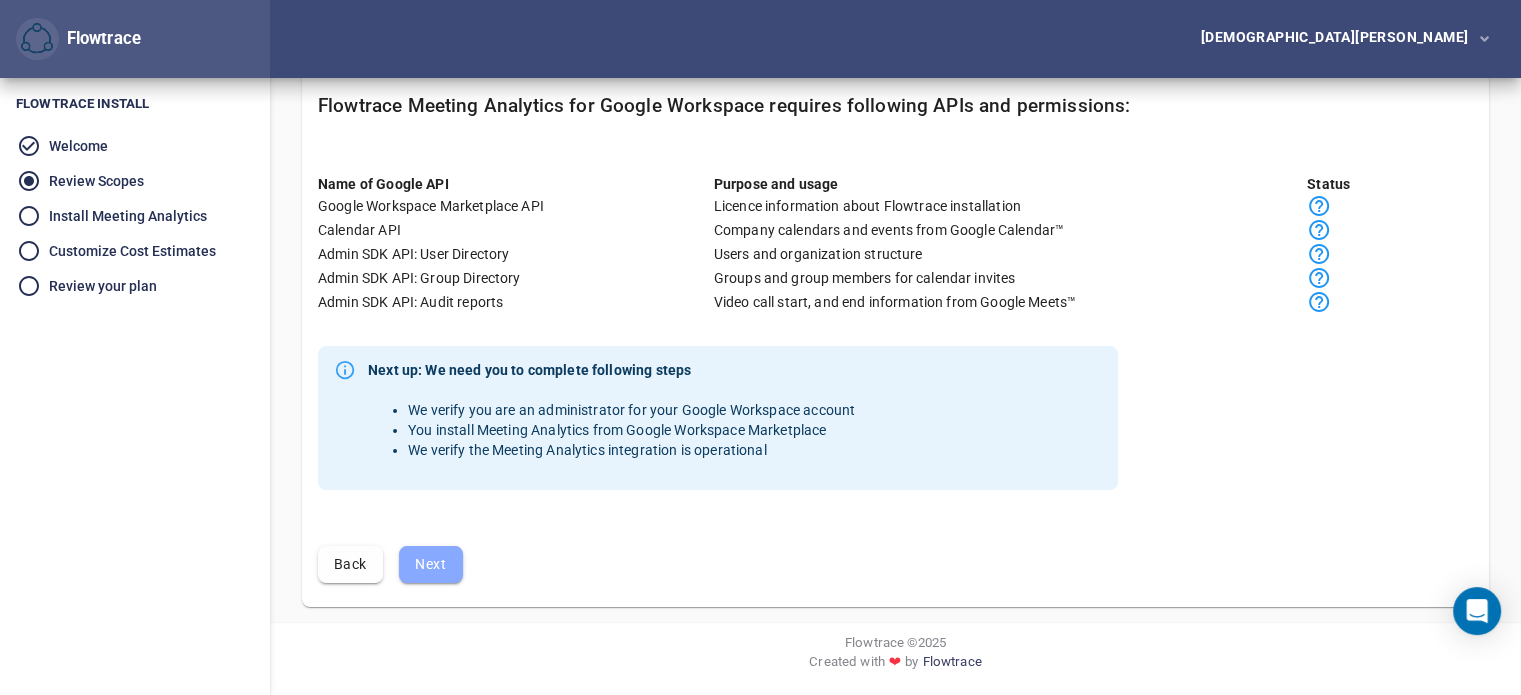 click on "Next" at bounding box center [431, 564] 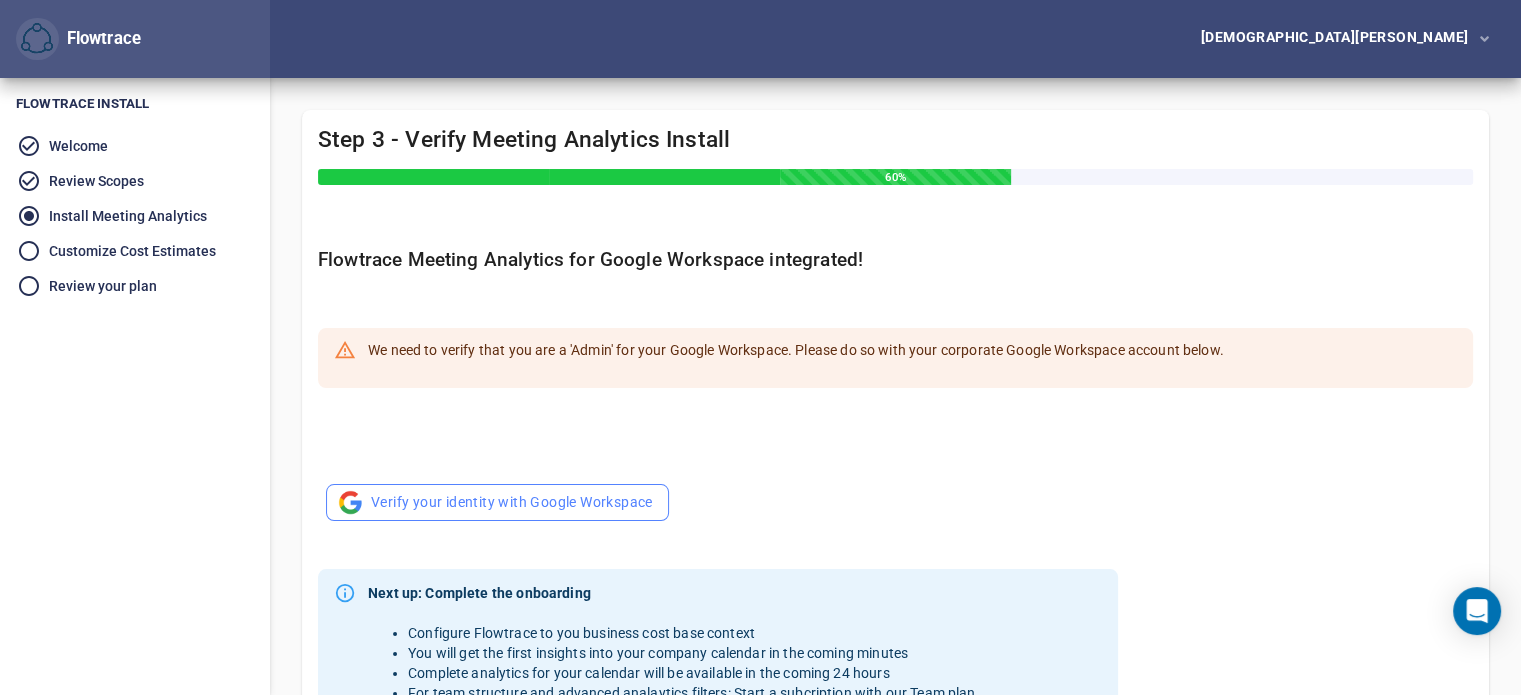 scroll, scrollTop: 243, scrollLeft: 0, axis: vertical 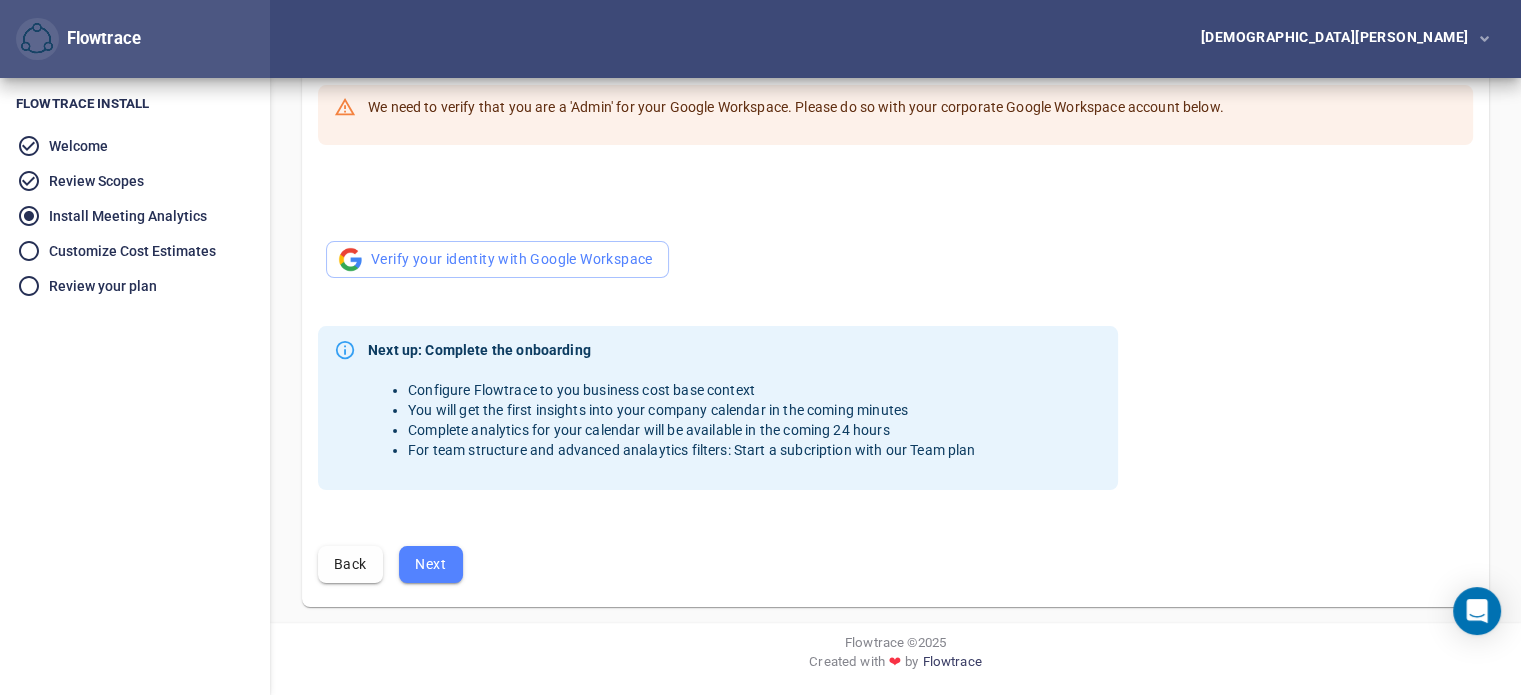 click on "Complete analytics for your calendar will be available in the coming 24 hours" at bounding box center [692, 430] 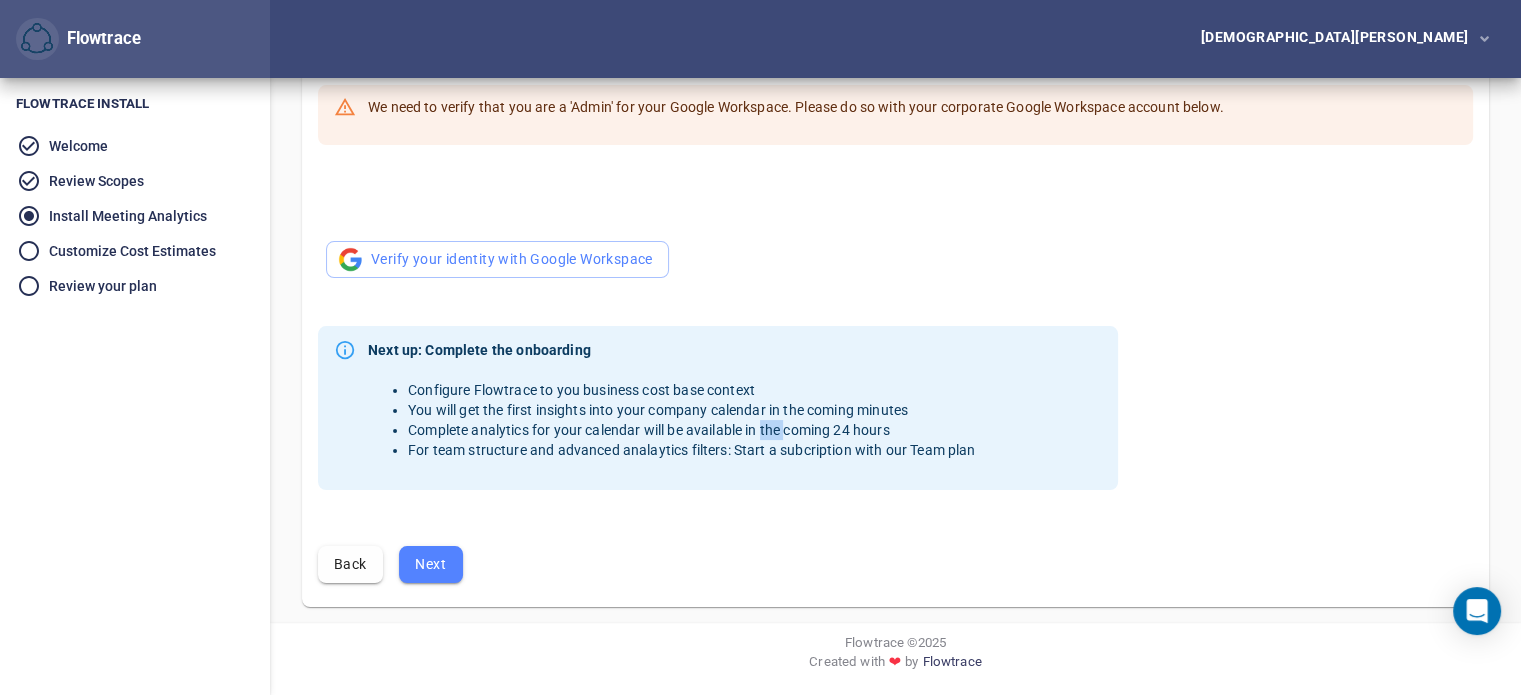 click on "Complete analytics for your calendar will be available in the coming 24 hours" at bounding box center (692, 430) 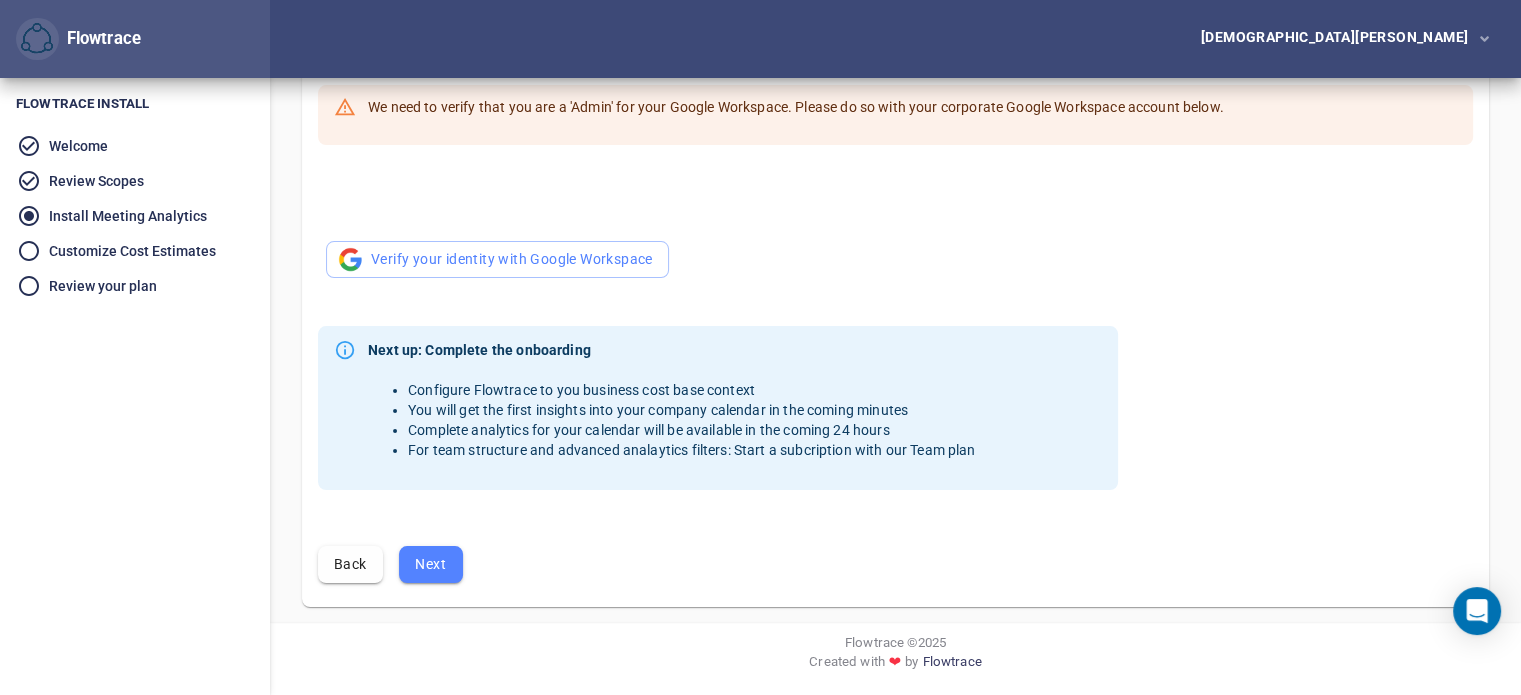 click on "Customize Cost Estimates" at bounding box center (135, 250) 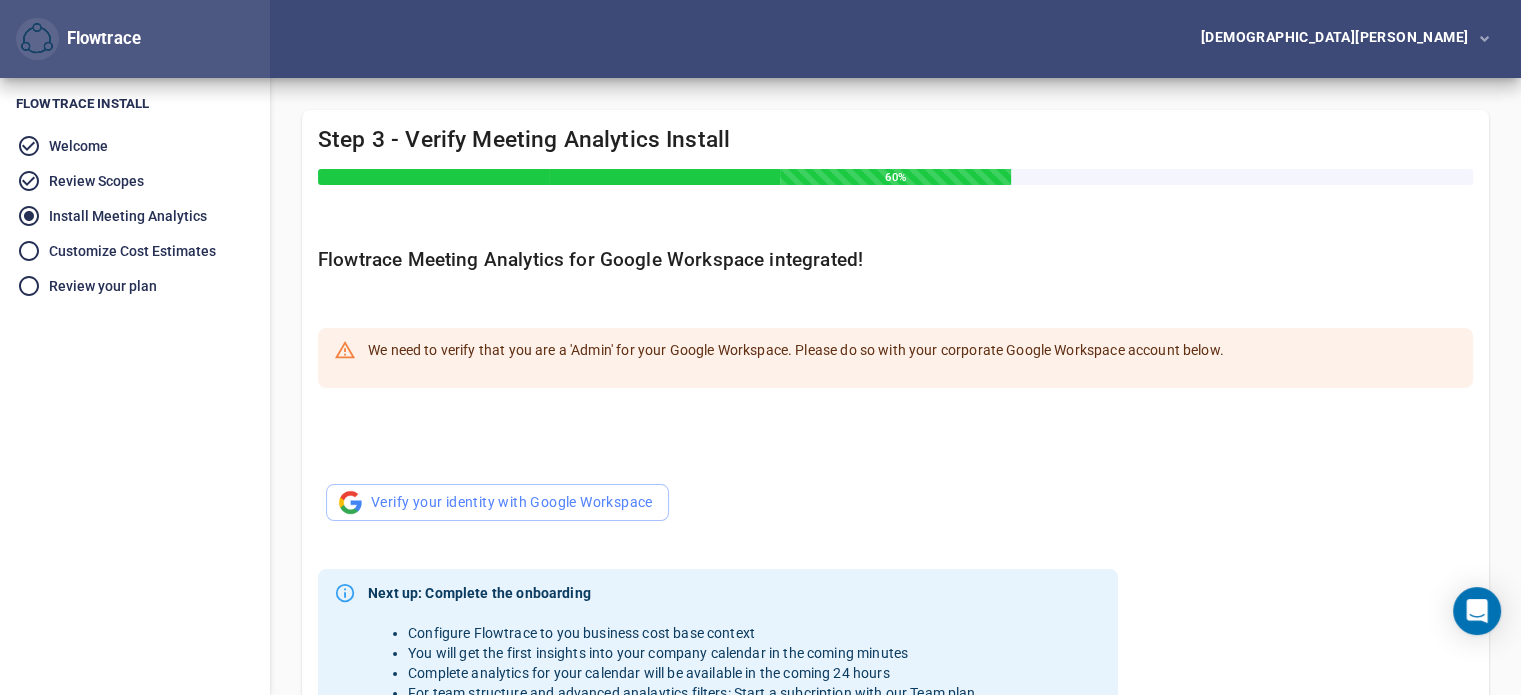 scroll, scrollTop: 243, scrollLeft: 0, axis: vertical 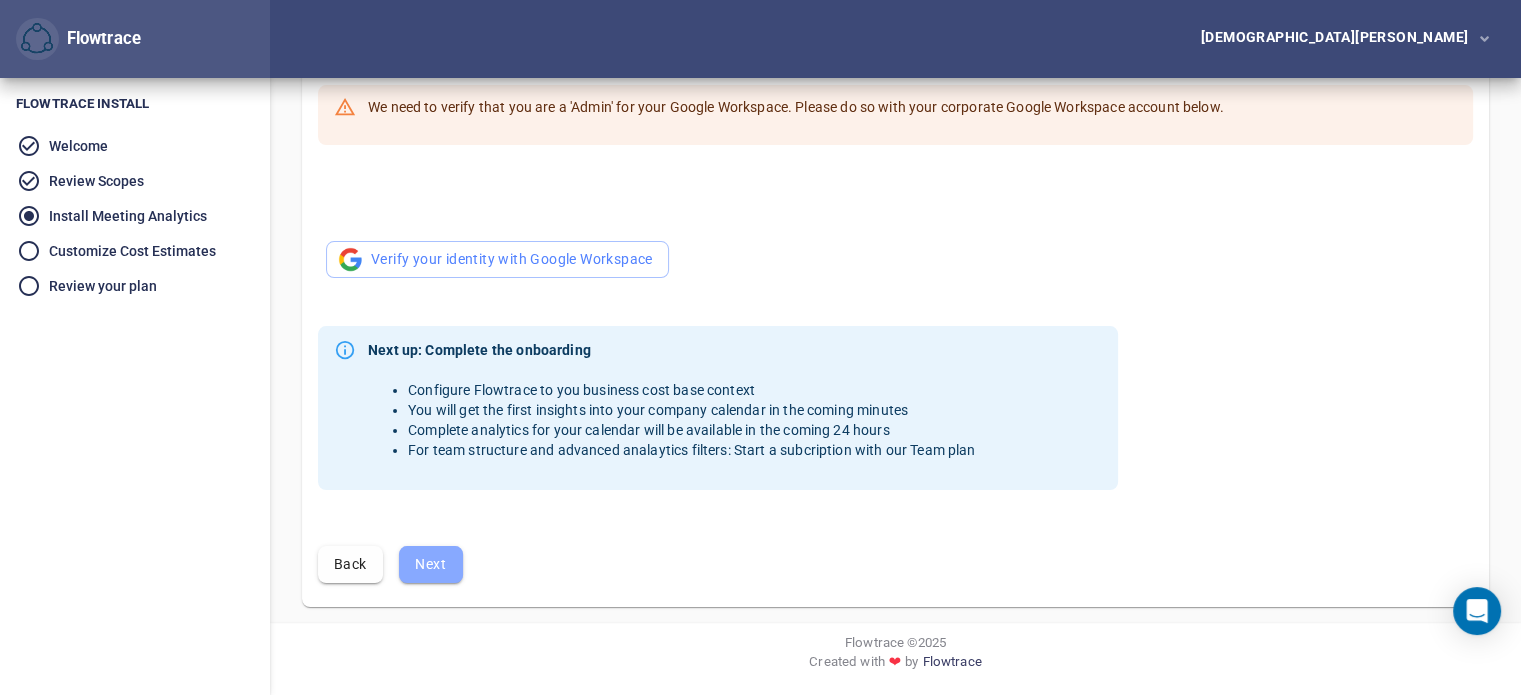 click on "Next" at bounding box center [431, 564] 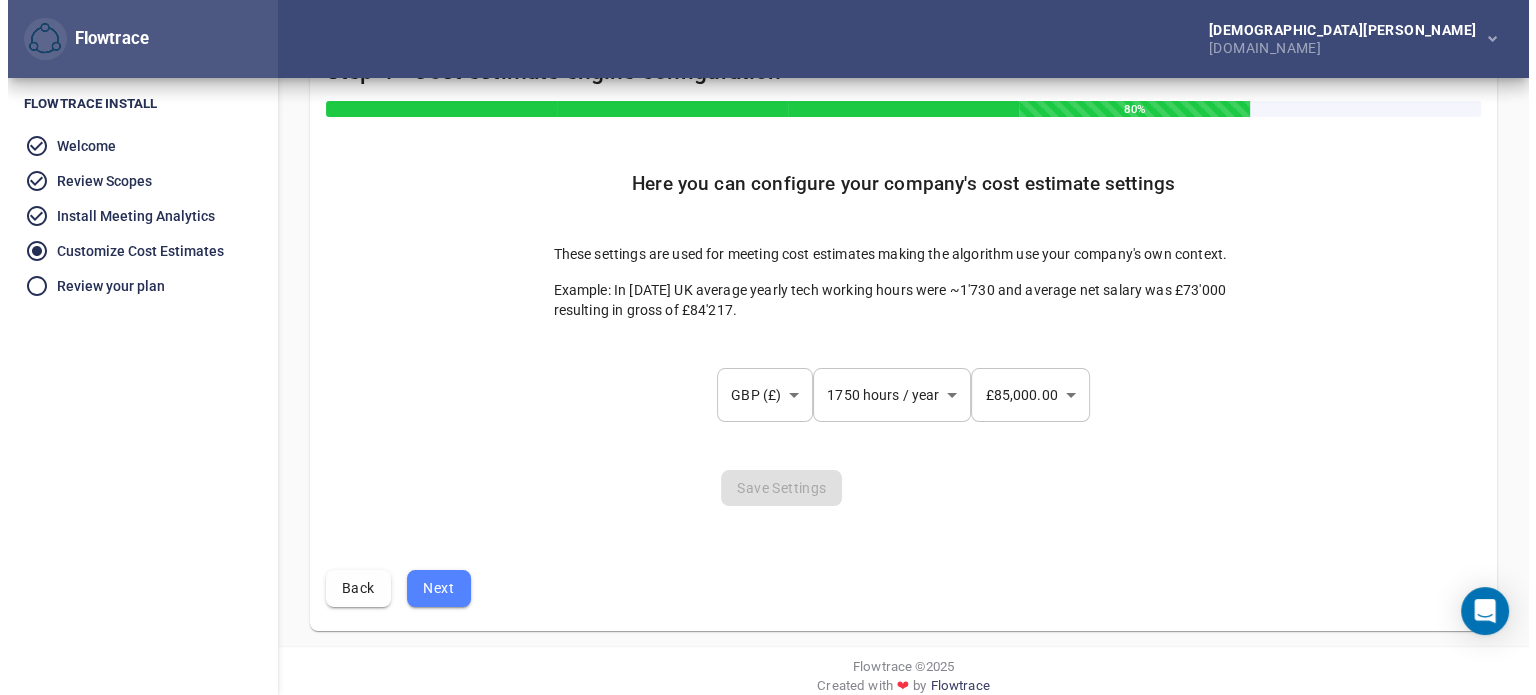 scroll, scrollTop: 92, scrollLeft: 0, axis: vertical 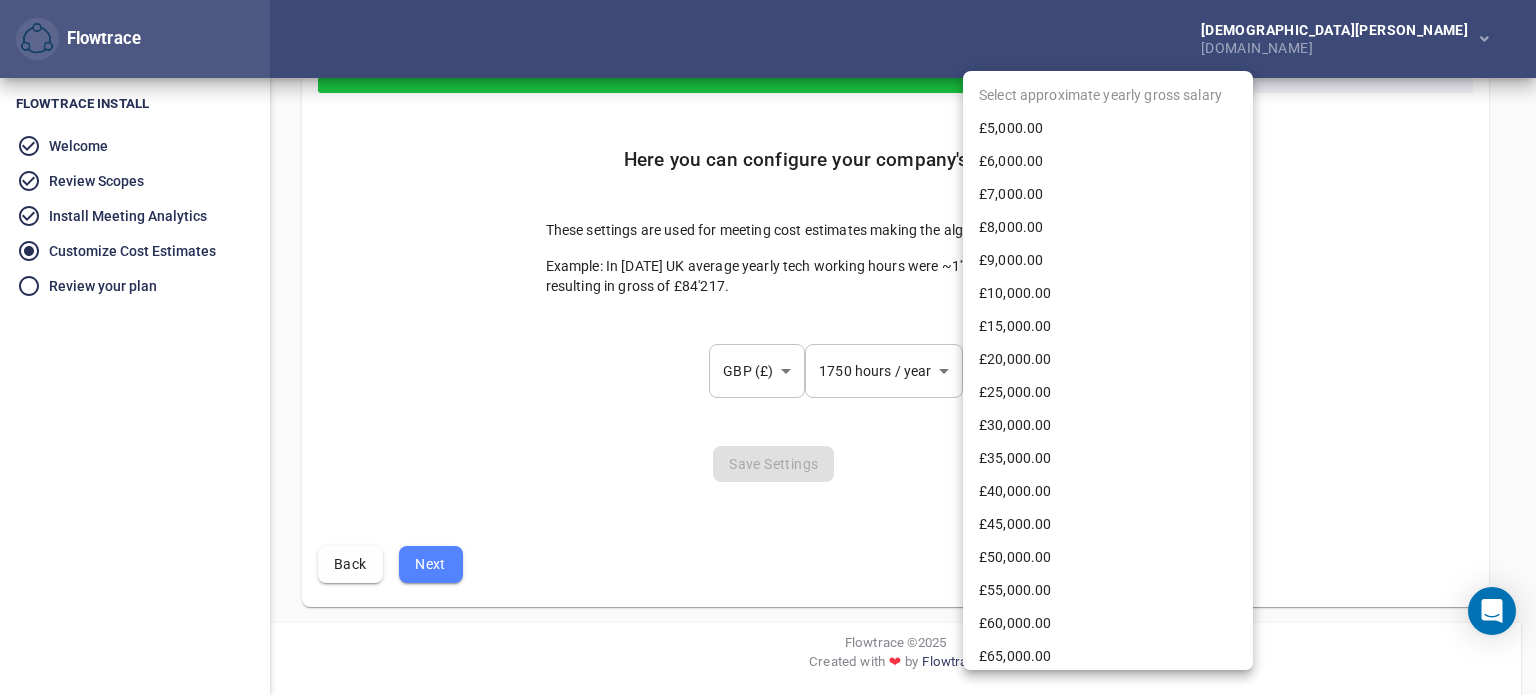 click on "Flowtrace [PERSON_NAME] [DOMAIN_NAME] Flowtrace Flowtrace Install Welcome Review Scopes Install Meeting Analytics Customize Cost Estimates Review your plan Step 4 - Cost estimate engine configuration     80%       Here you can configure your company's cost estimate settings These settings are used for meeting cost estimates making the algorithm use your company's own context. Example: In [DATE] UK average yearly tech working hours were ~1'730 and average net salary was £73'000 resulting in gross of £84'217. GBP (£) *** ​ 1750 hours / year **** ​ £85,000.00 ** ​ Save Settings Back Next Flowtrace ©  2025 Created with  ❤  by  Flowtrace
[PERSON_NAME] [EMAIL_ADDRESS][DOMAIN_NAME] Logout
Select approximate yearly gross salary £5,000.00 £6,000.00 £7,000.00 £8,000.00 £9,000.00 £10,000.00 £15,000.00 £20,000.00 £25,000.00 £30,000.00 £35,000.00 £40,000.00 £45,000.00 £50,000.00 £55,000.00 £60,000.00 £65,000.00 £70,000.00 £75,000.00" at bounding box center (768, 255) 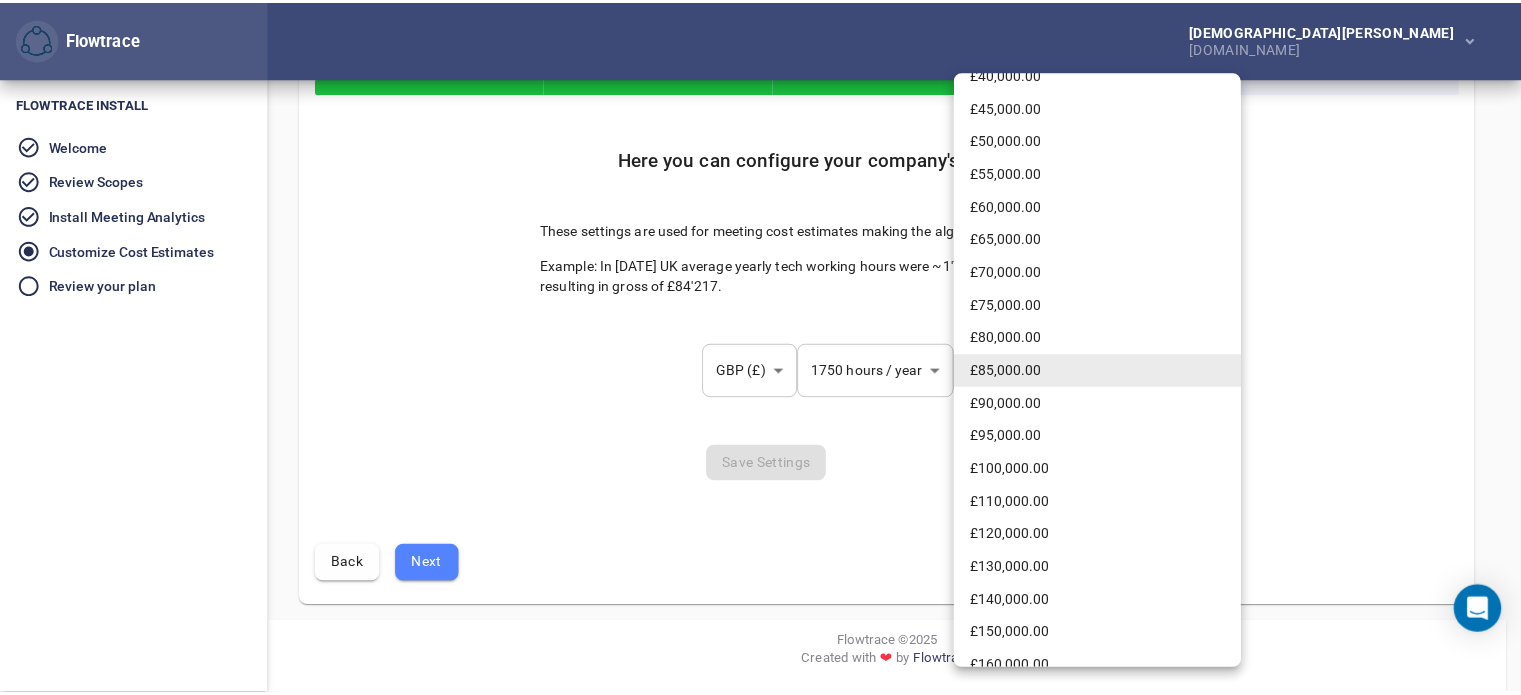 scroll, scrollTop: 0, scrollLeft: 0, axis: both 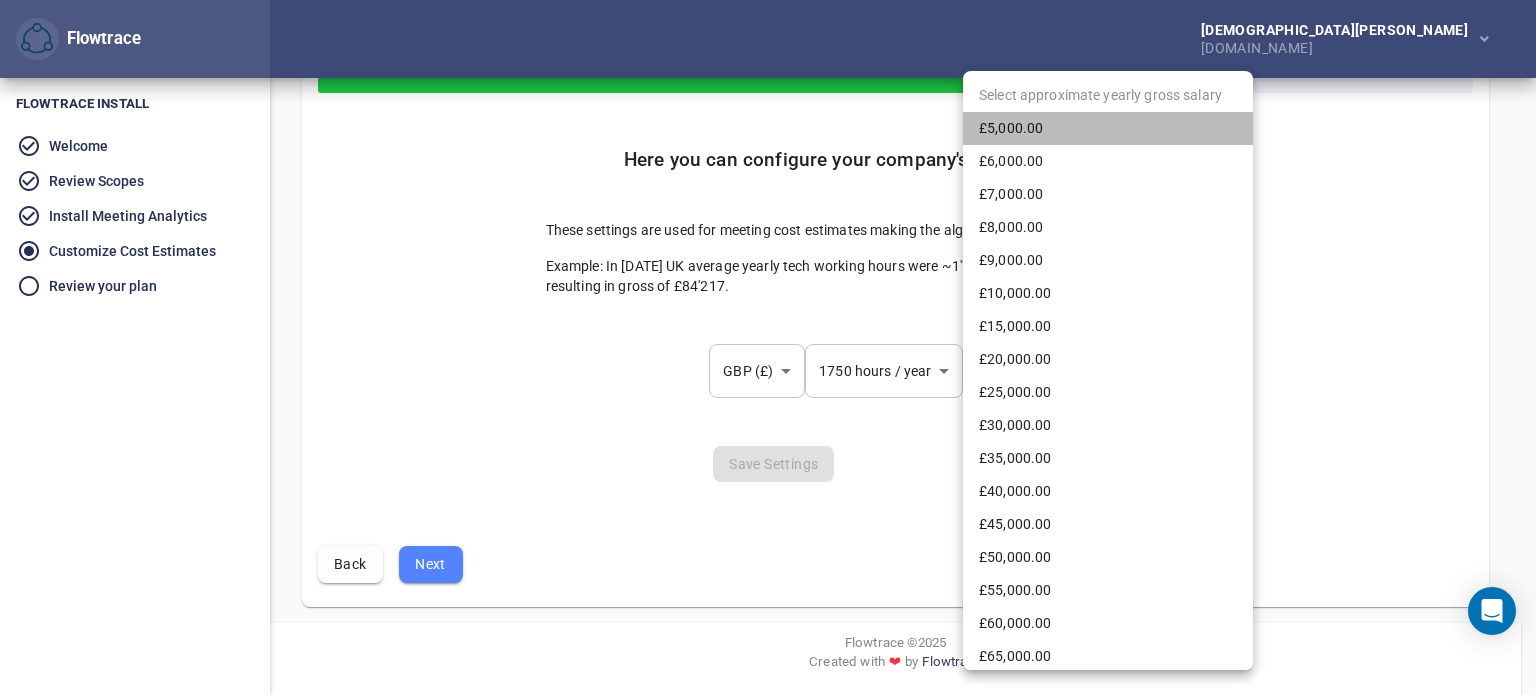 click on "£5,000.00" at bounding box center (1108, 128) 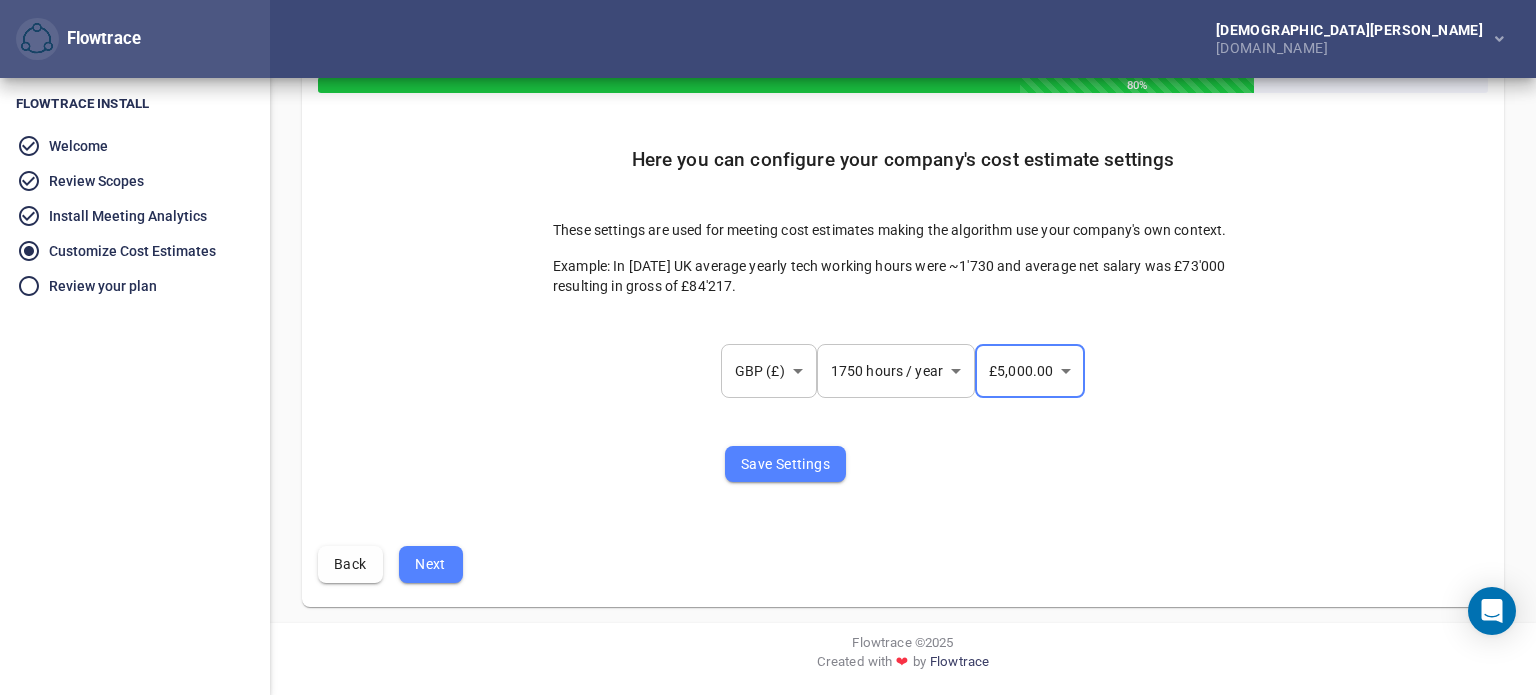 click on "Flowtrace [PERSON_NAME] [DOMAIN_NAME] Flowtrace Flowtrace Install Welcome Review Scopes Install Meeting Analytics Customize Cost Estimates Review your plan Step 4 - Cost estimate engine configuration     80%       Here you can configure your company's cost estimate settings These settings are used for meeting cost estimates making the algorithm use your company's own context. Example: In [DATE] UK average yearly tech working hours were ~1'730 and average net salary was £73'000 resulting in gross of £84'217. GBP (£) *** ​ 1750 hours / year **** ​ £5,000.00 * ​ Save Settings Back Next Flowtrace ©  2025 Created with  ❤  by  Flowtrace
[PERSON_NAME] [EMAIL_ADDRESS][DOMAIN_NAME] Logout" at bounding box center (768, 255) 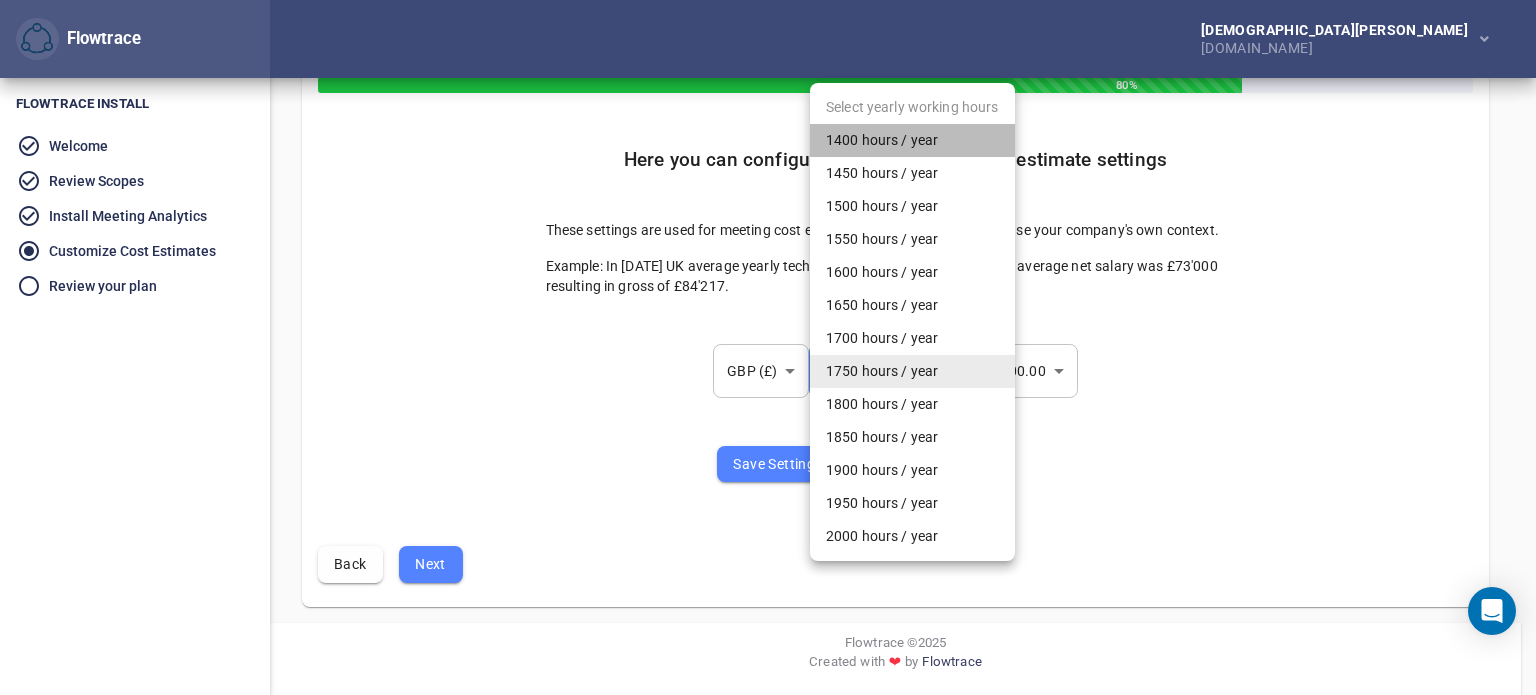click on "1400 hours / year" at bounding box center [912, 140] 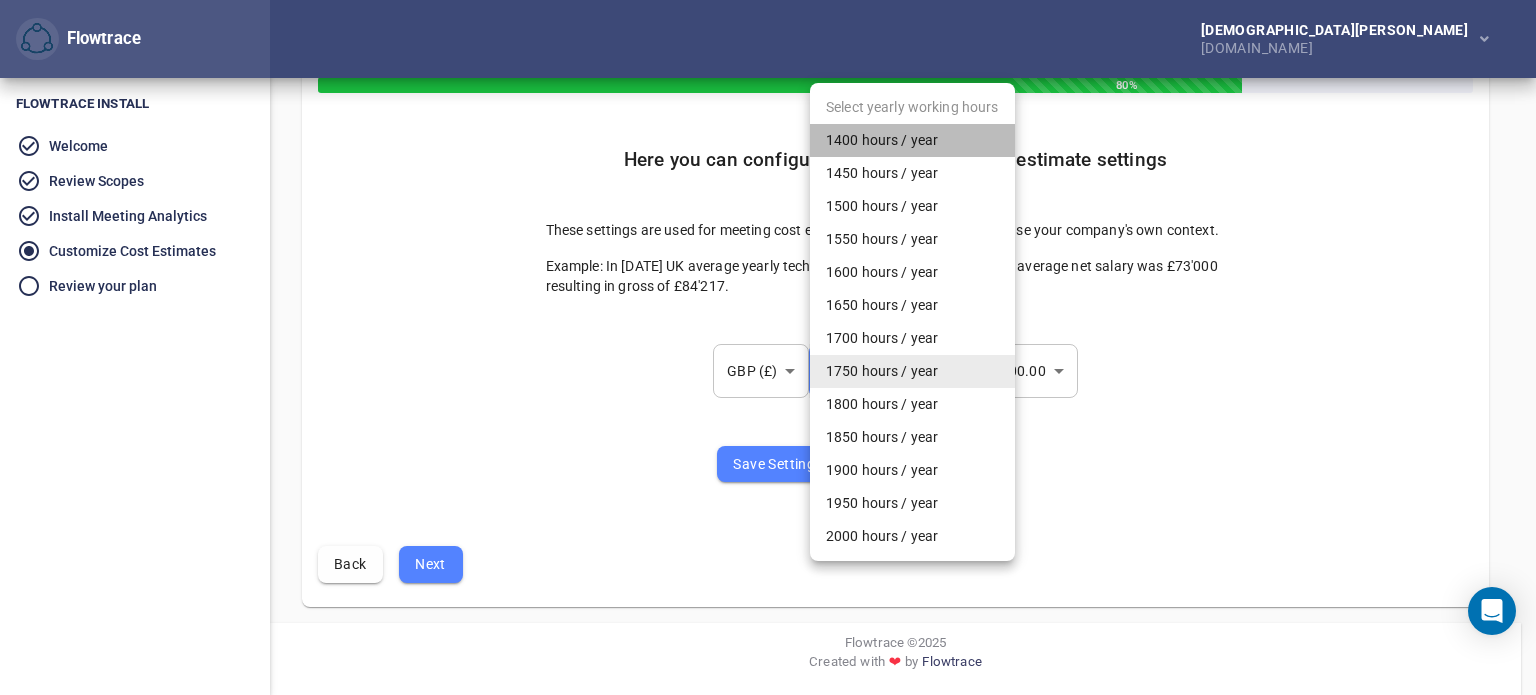 type on "****" 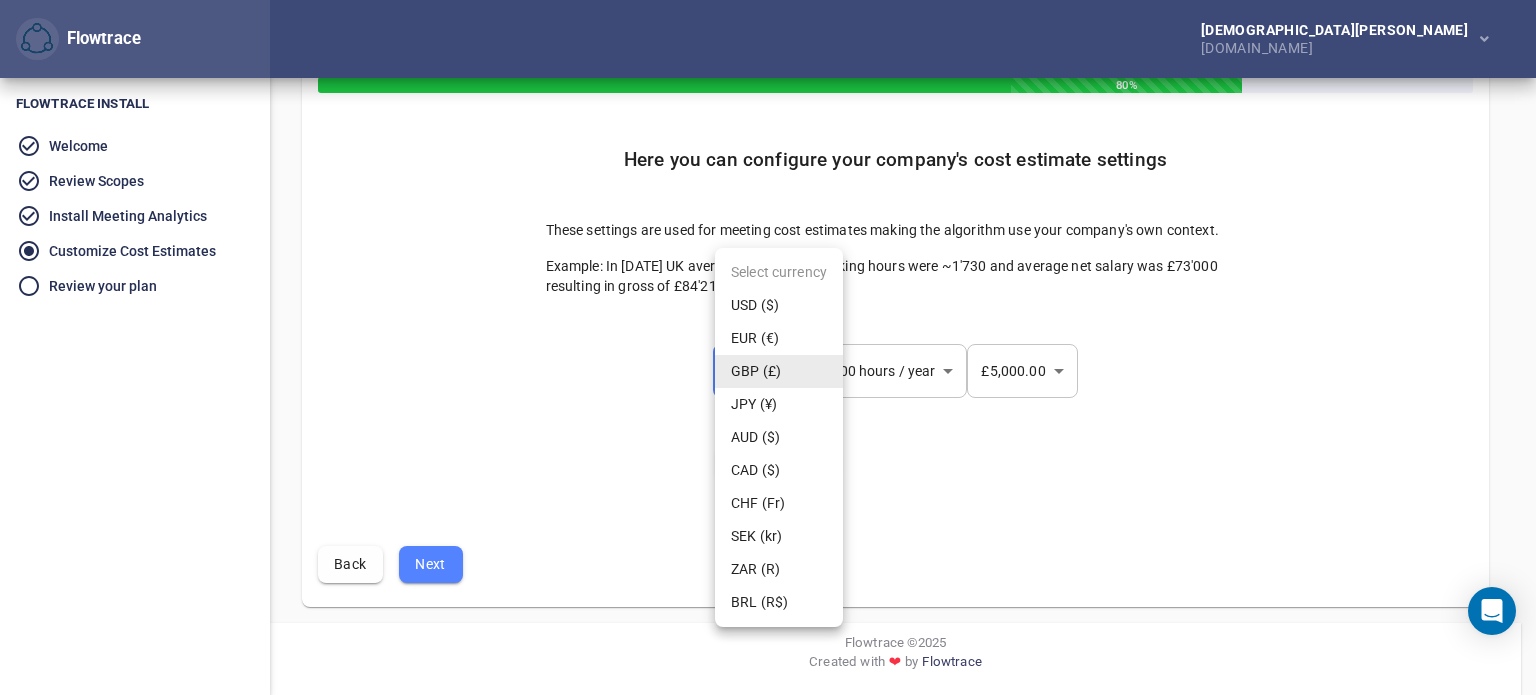 click on "Flowtrace [PERSON_NAME] [DOMAIN_NAME] Flowtrace Flowtrace Install Welcome Review Scopes Install Meeting Analytics Customize Cost Estimates Review your plan Step 4 - Cost estimate engine configuration     80%       Here you can configure your company's cost estimate settings These settings are used for meeting cost estimates making the algorithm use your company's own context. Example: In [DATE] UK average yearly tech working hours were ~1'730 and average net salary was £73'000 resulting in gross of £84'217. GBP (£) *** ​ 1400 hours / year **** ​ £5,000.00 * ​ Save Settings Back Next Flowtrace ©  2025 Created with  ❤  by  Flowtrace
[PERSON_NAME] [EMAIL_ADDRESS][DOMAIN_NAME] Logout
Select currency USD ($) EUR (€) GBP (£) JPY (¥) AUD ($) CAD ($) CHF (Fr) SEK (kr) ZAR (R) BRL (R$)" at bounding box center (768, 255) 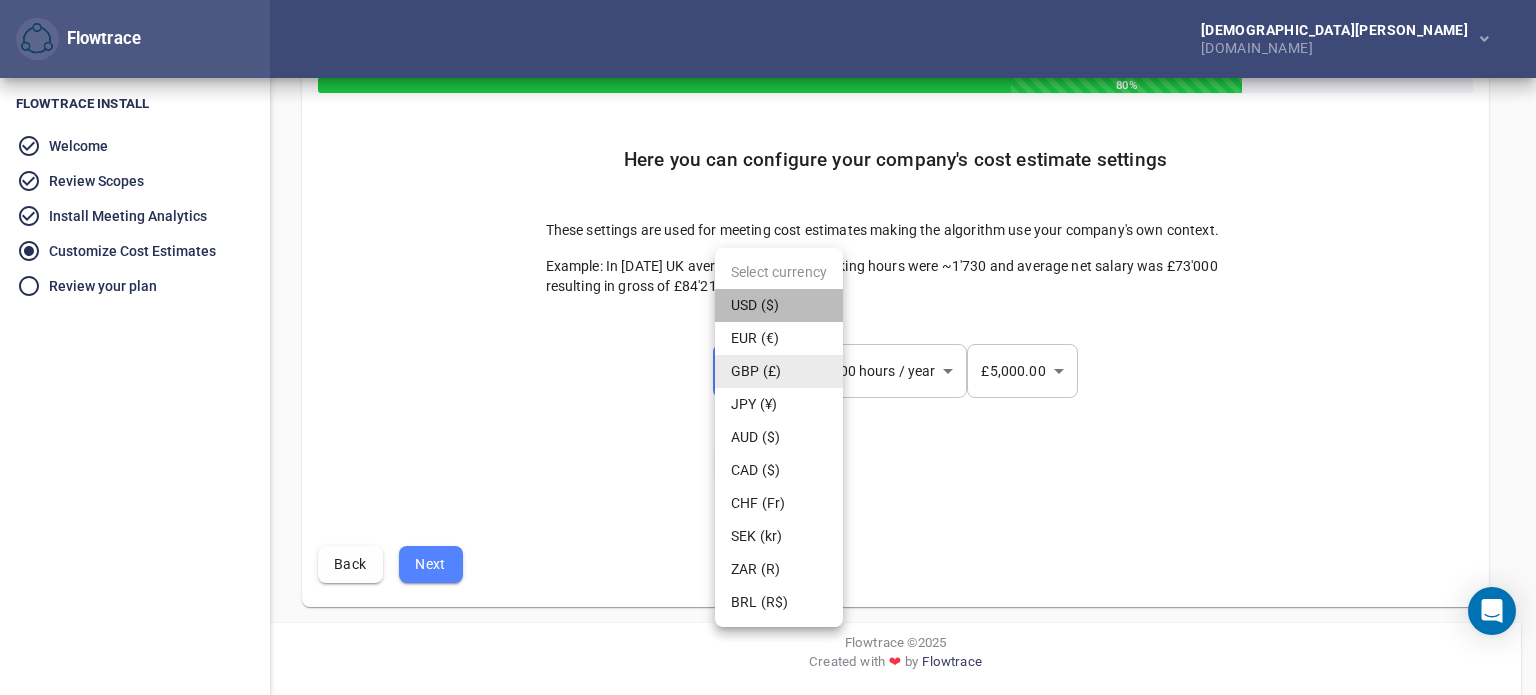 click on "USD ($)" at bounding box center (779, 305) 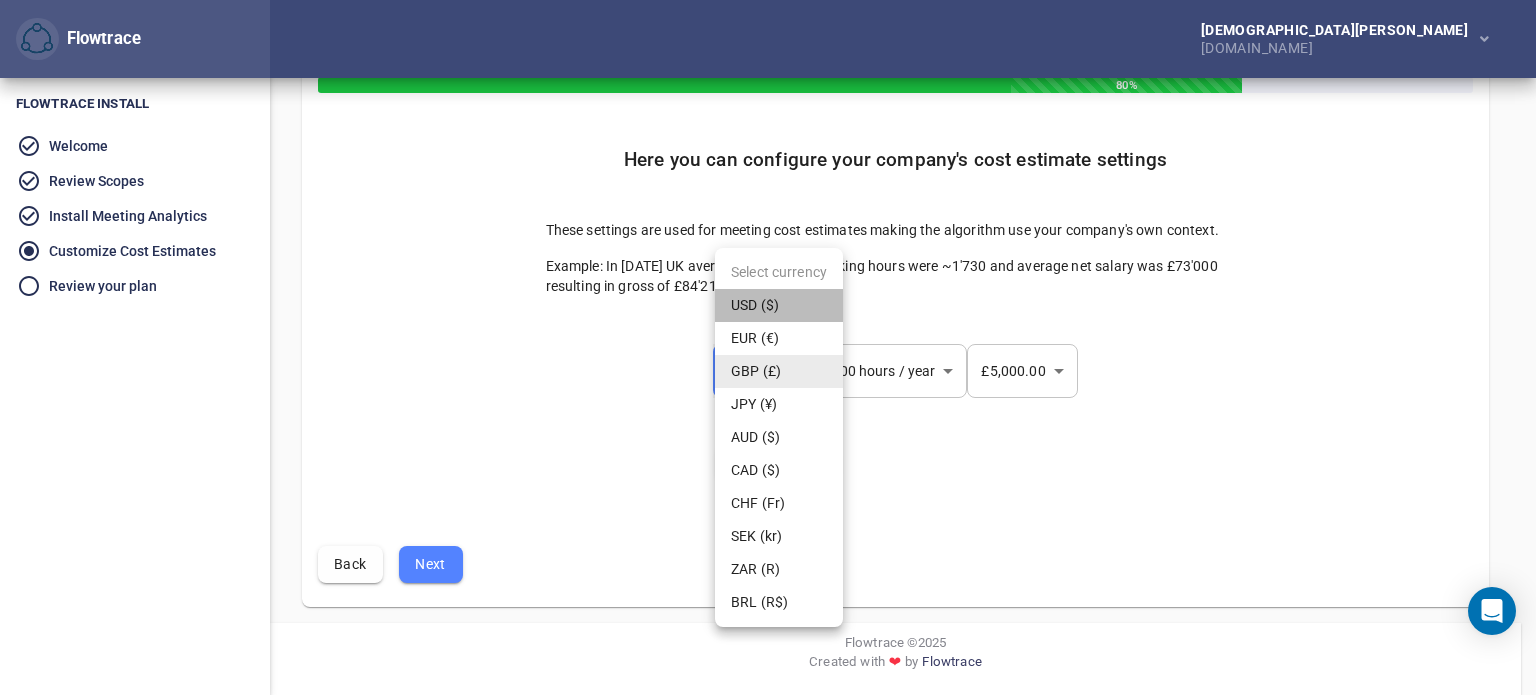type on "***" 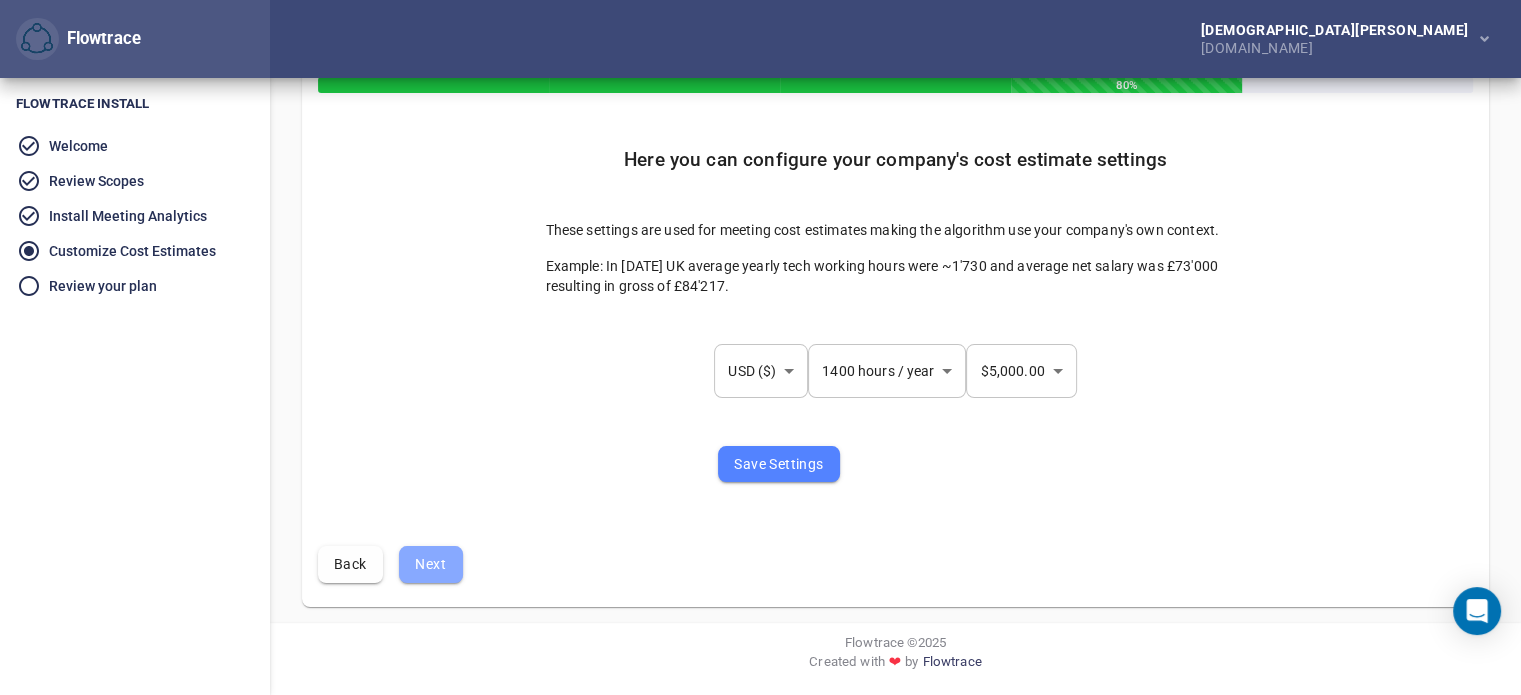 click on "Next" at bounding box center (431, 564) 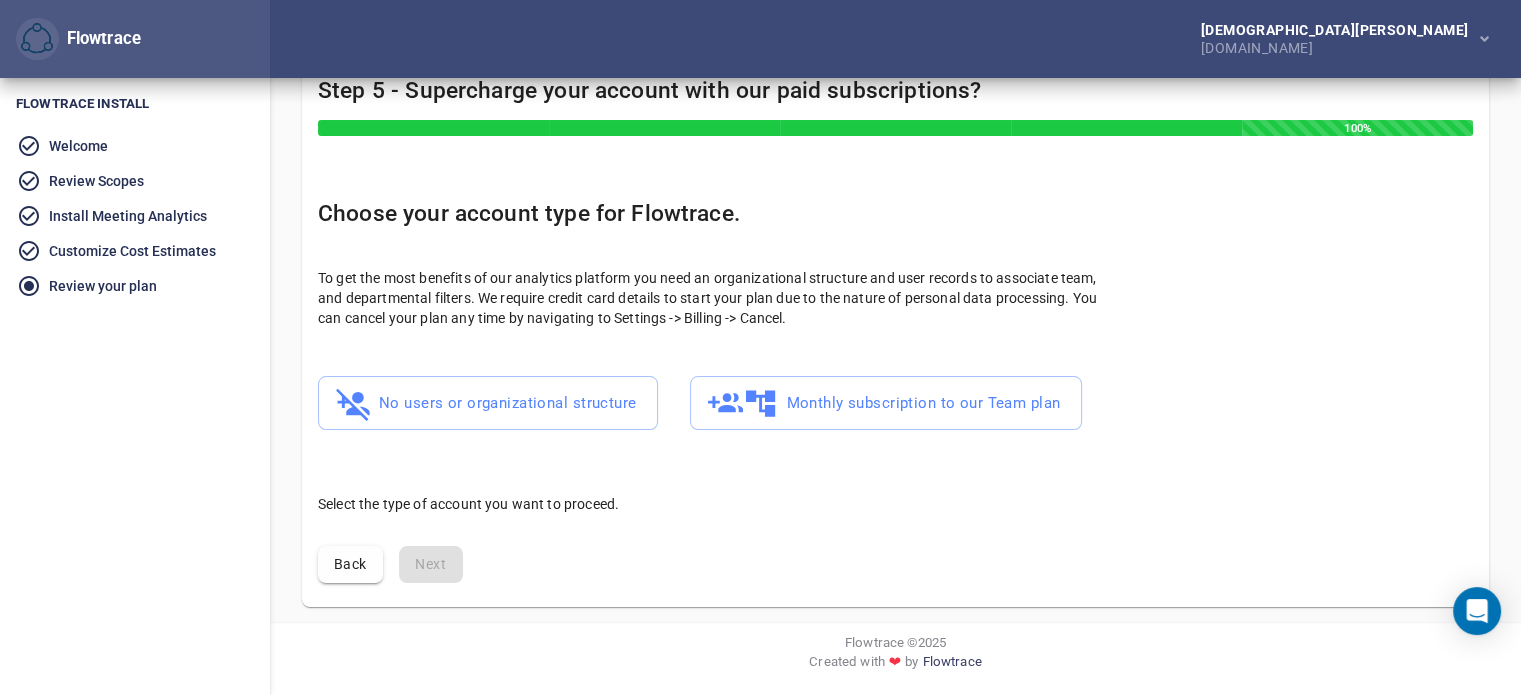 scroll, scrollTop: 0, scrollLeft: 0, axis: both 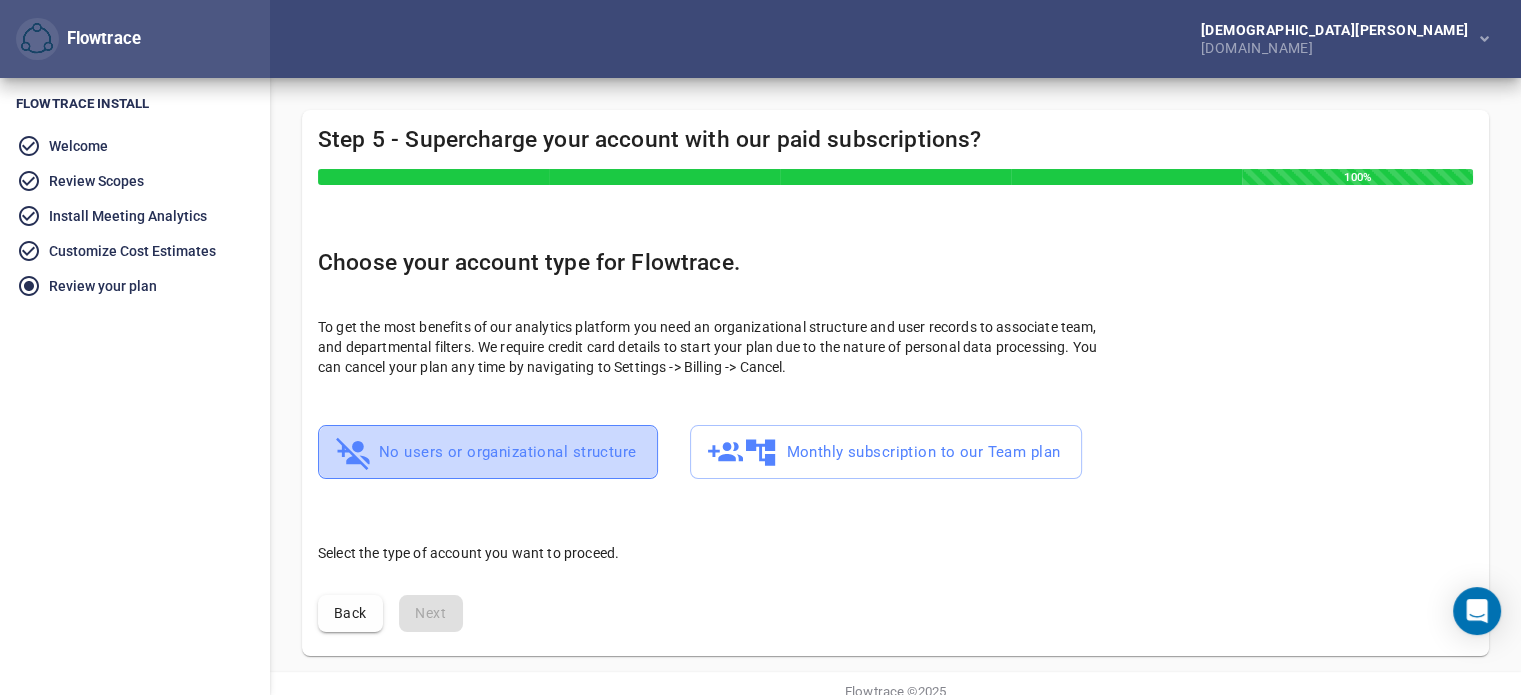 click on "No users or organizational structure" at bounding box center [488, 452] 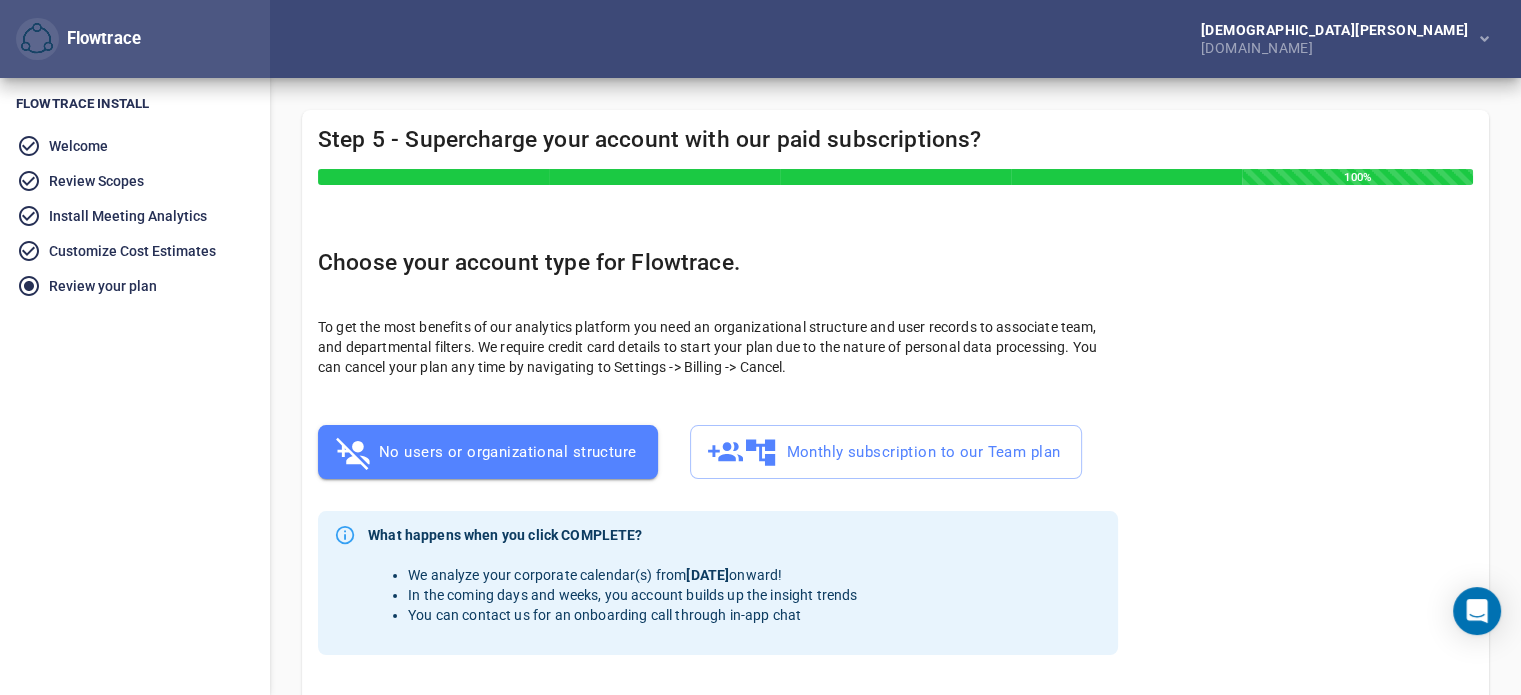 scroll, scrollTop: 217, scrollLeft: 0, axis: vertical 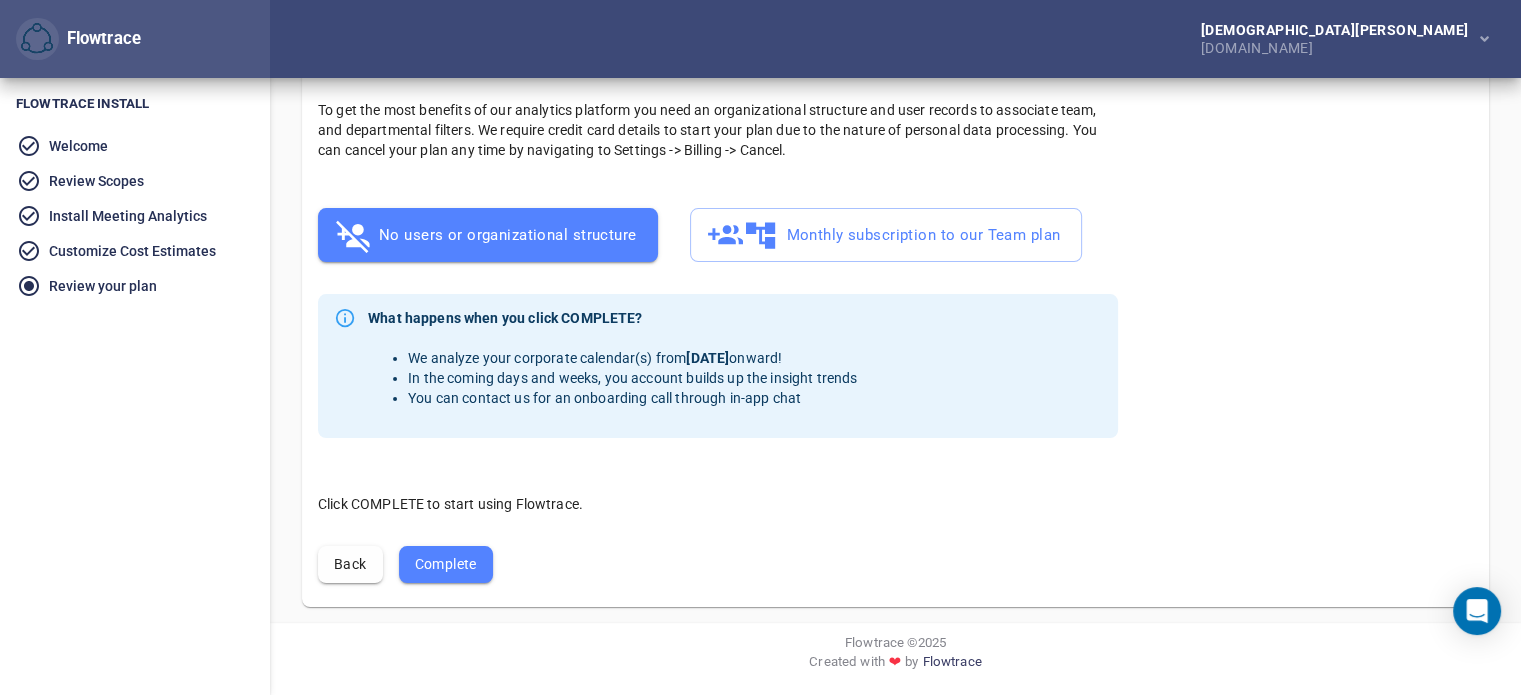 click on "Complete" at bounding box center [446, 564] 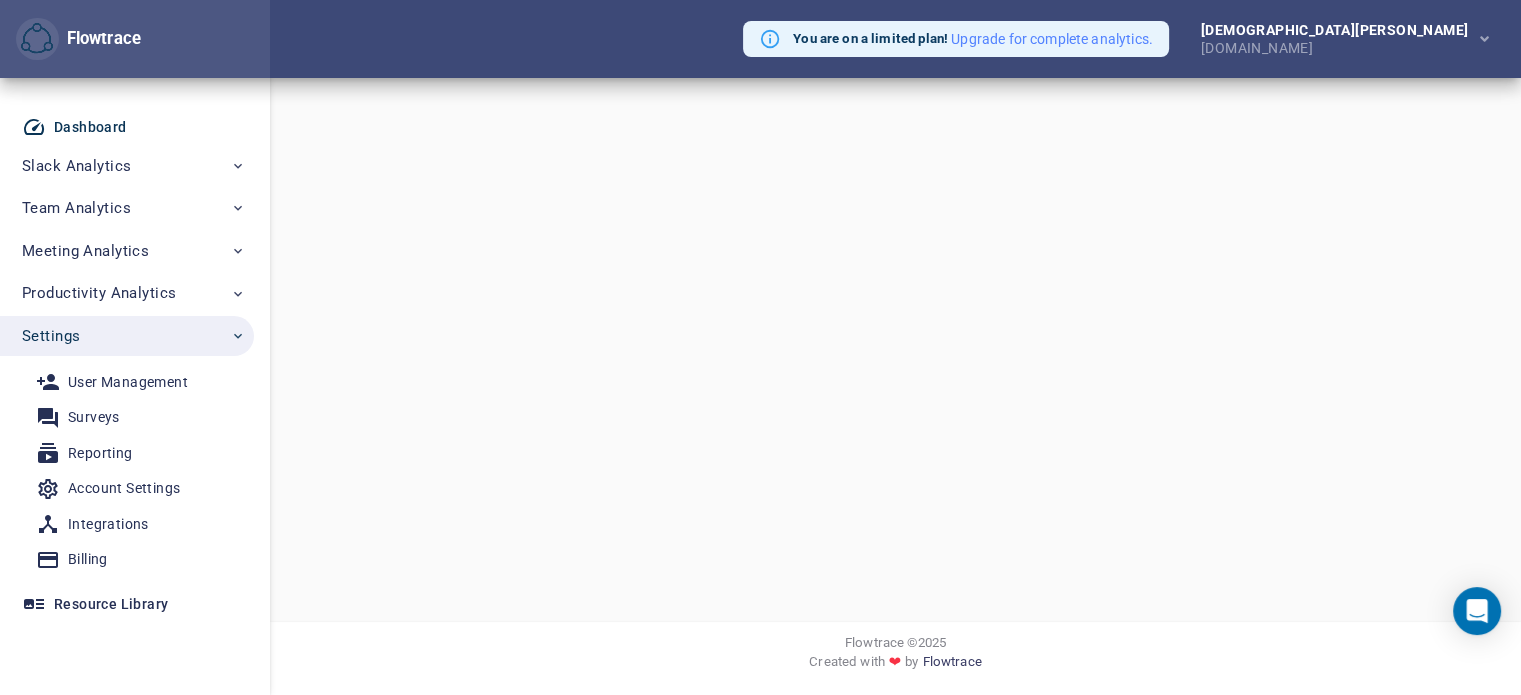 scroll, scrollTop: 0, scrollLeft: 0, axis: both 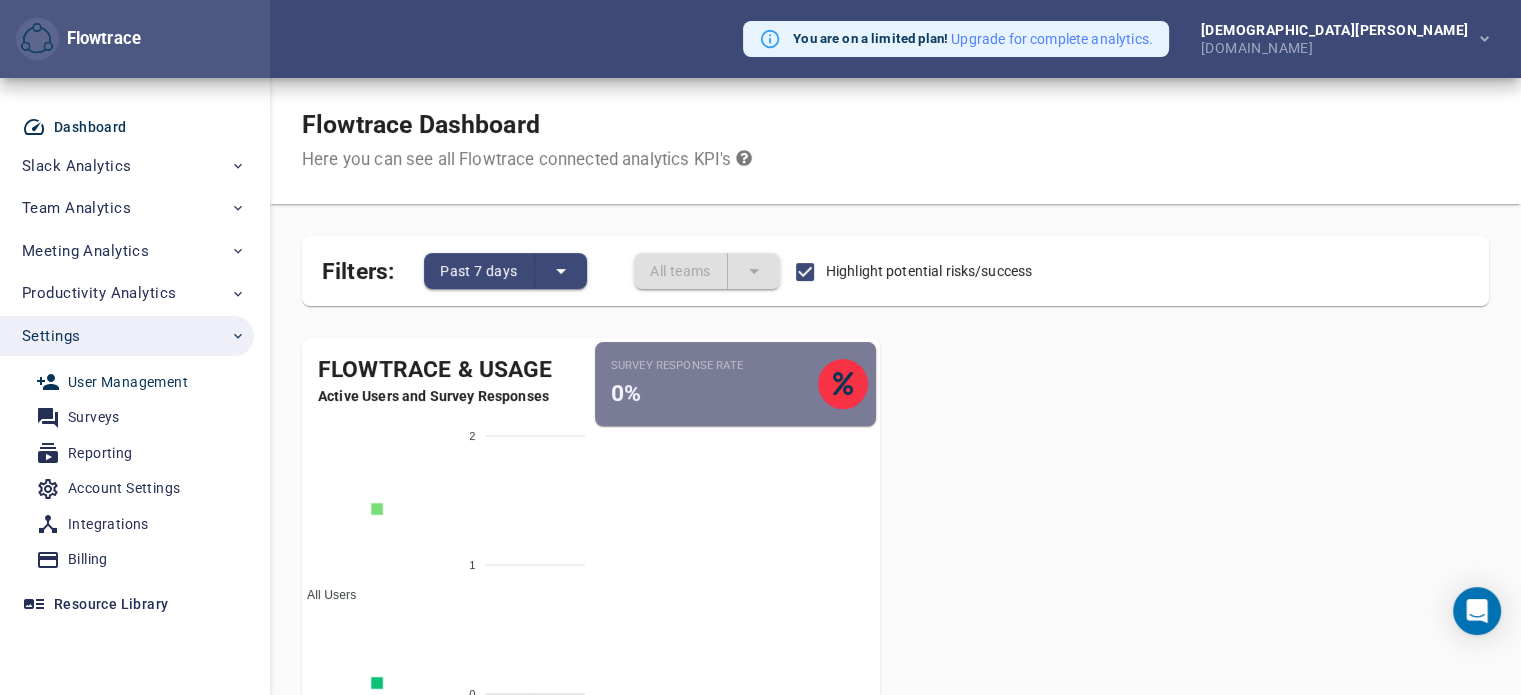 click on "User Management" at bounding box center [128, 382] 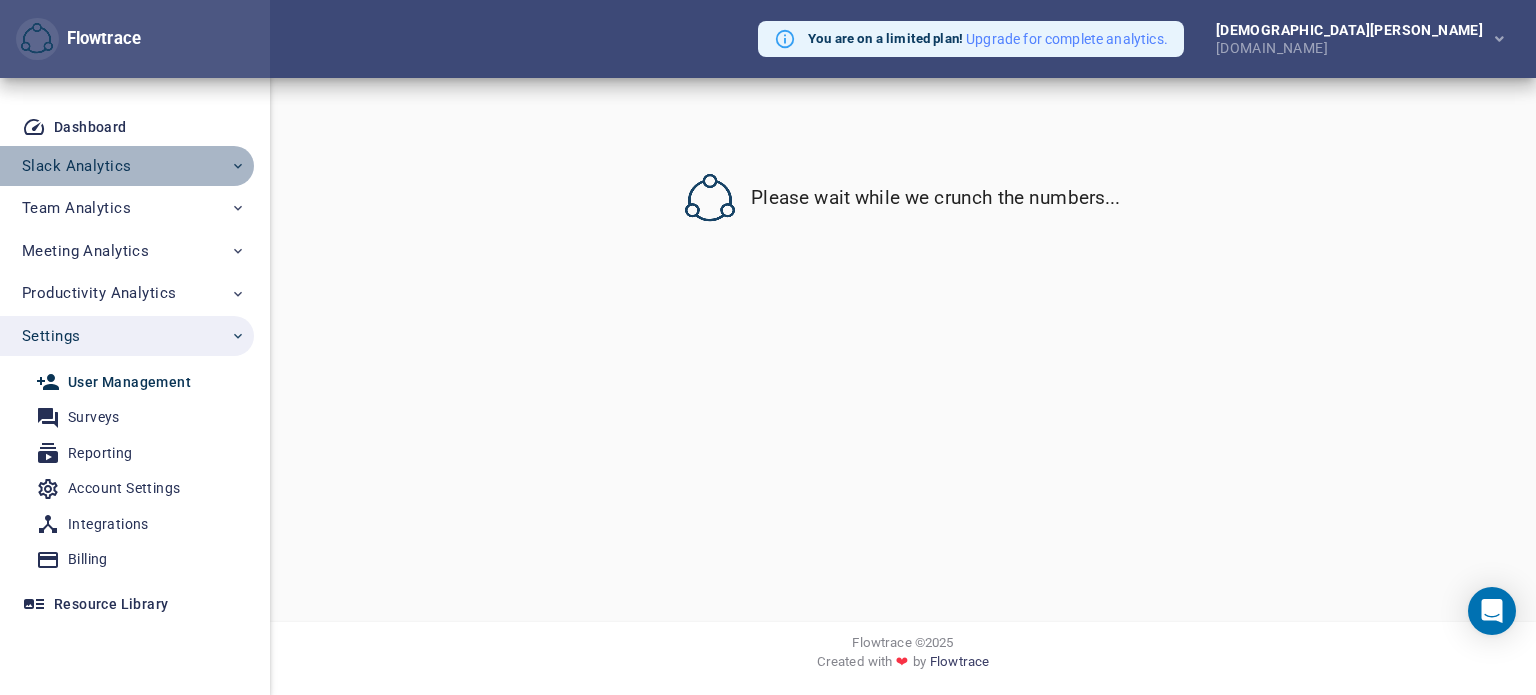 click on "Slack Analytics" at bounding box center [134, 166] 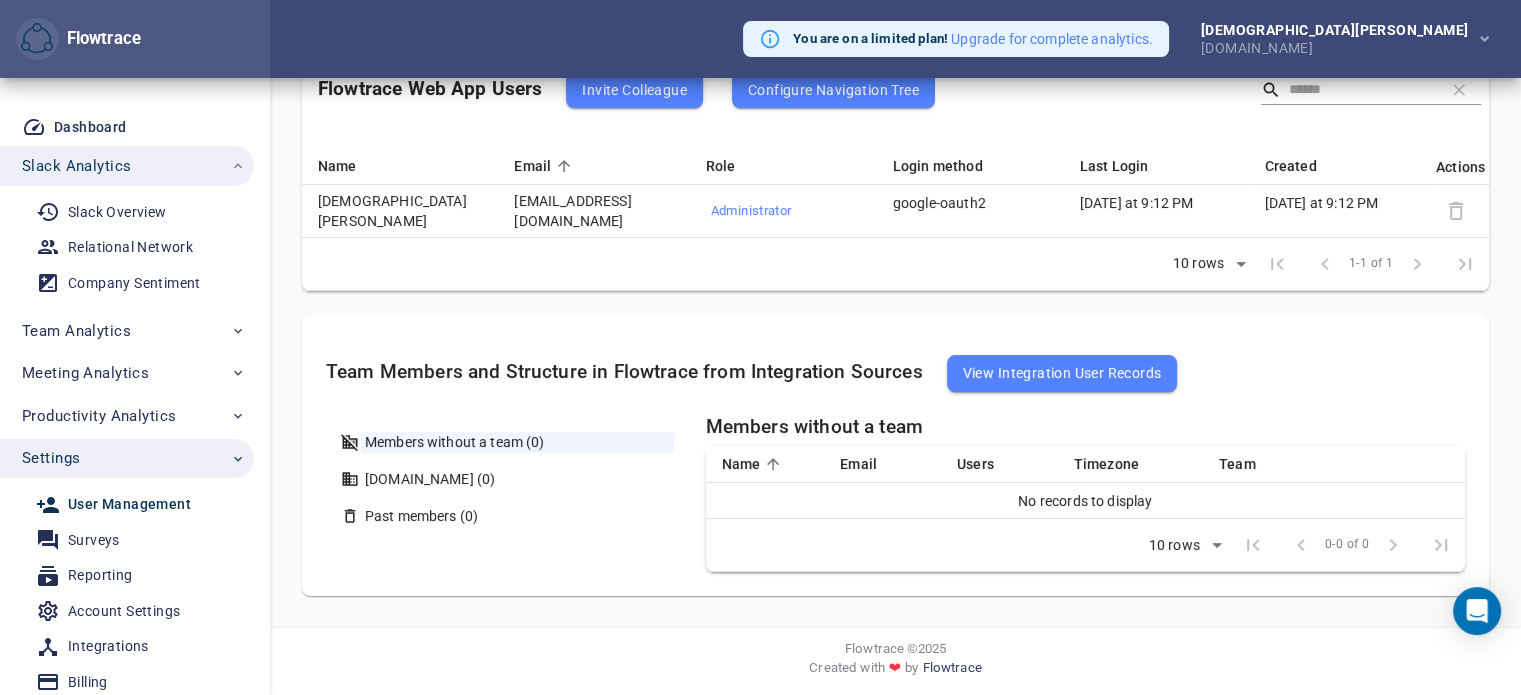 scroll, scrollTop: 0, scrollLeft: 0, axis: both 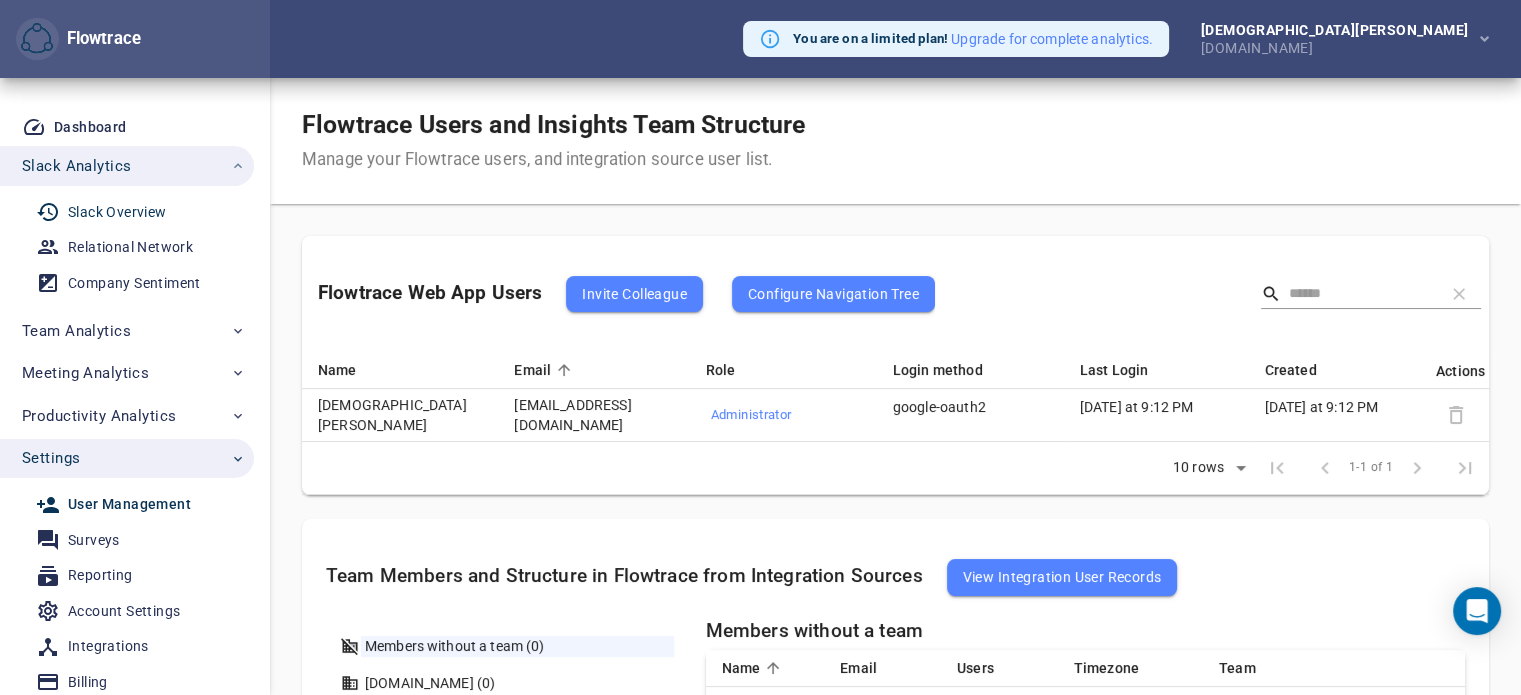 click on "Slack Overview" at bounding box center (117, 212) 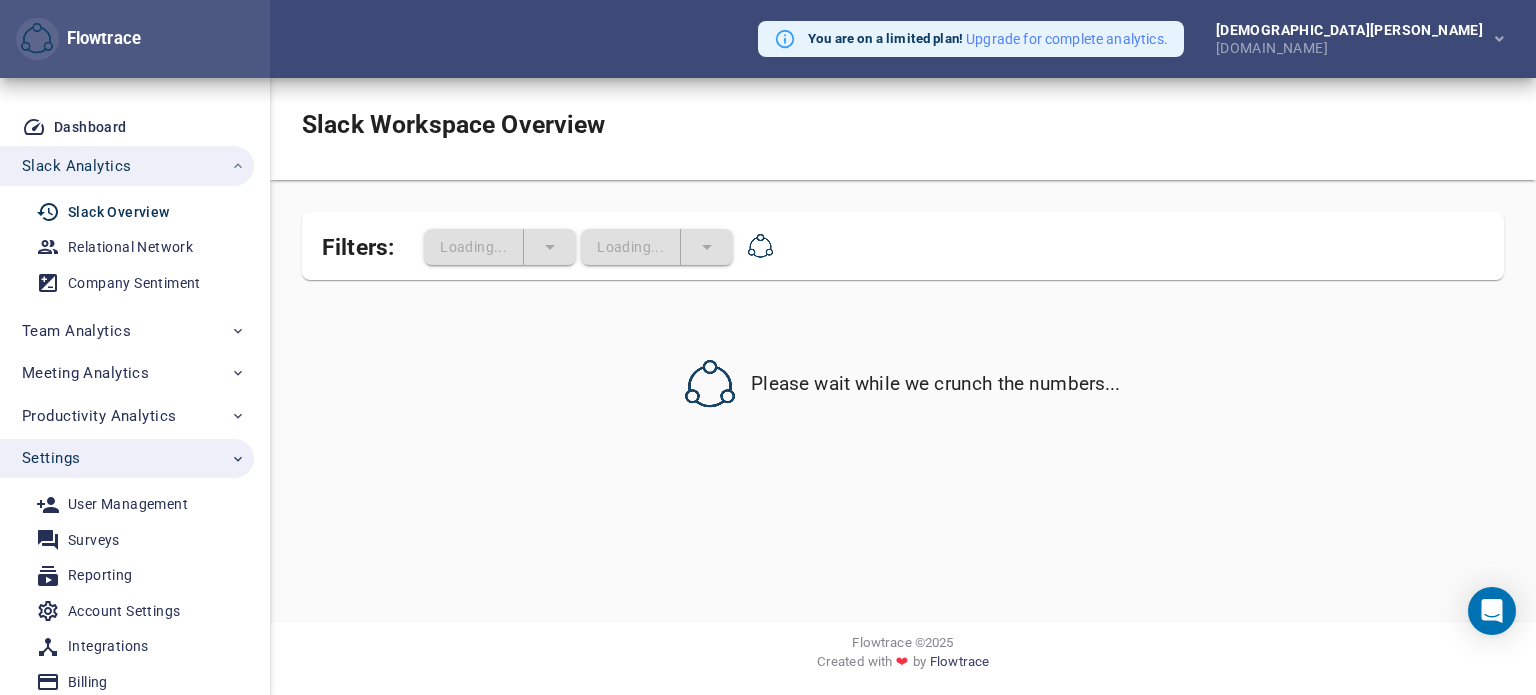 click on "Slack Overview" at bounding box center (119, 212) 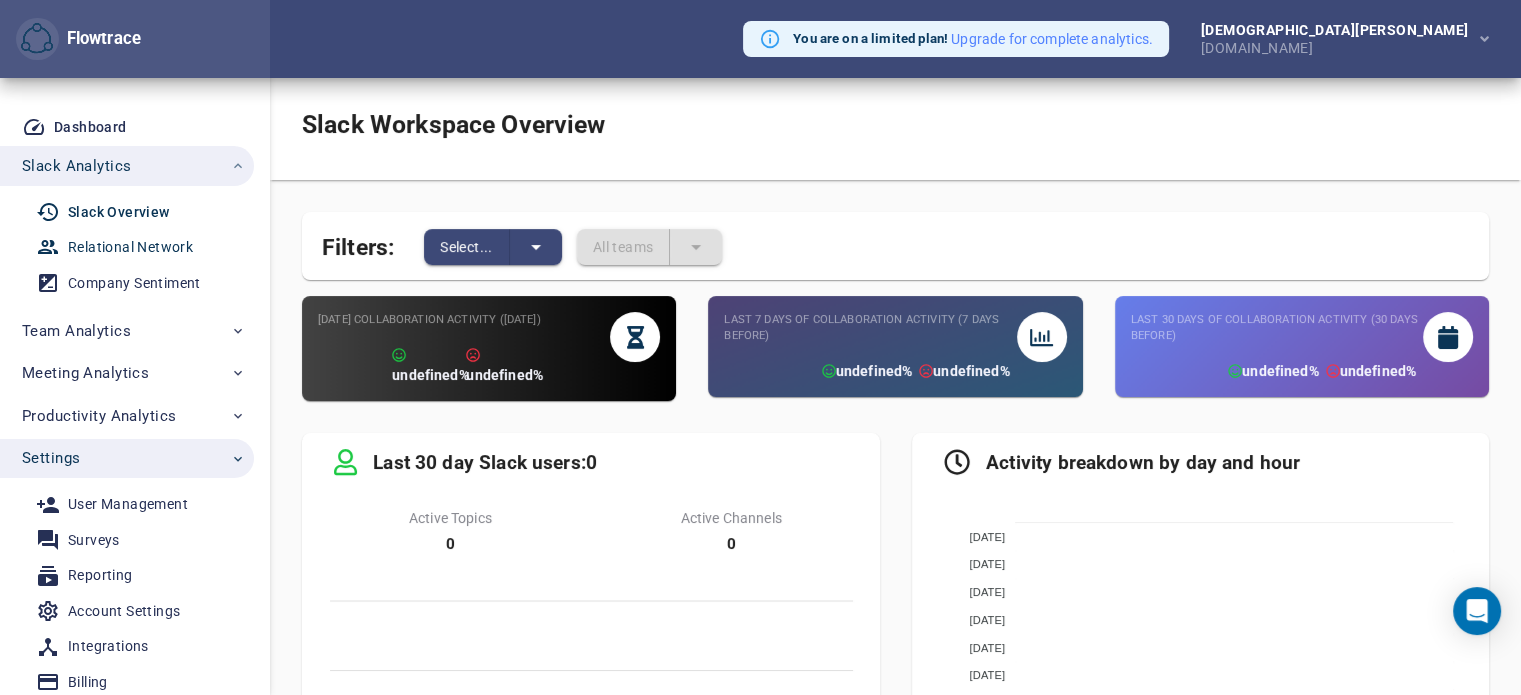 click on "Relational Network" at bounding box center [130, 247] 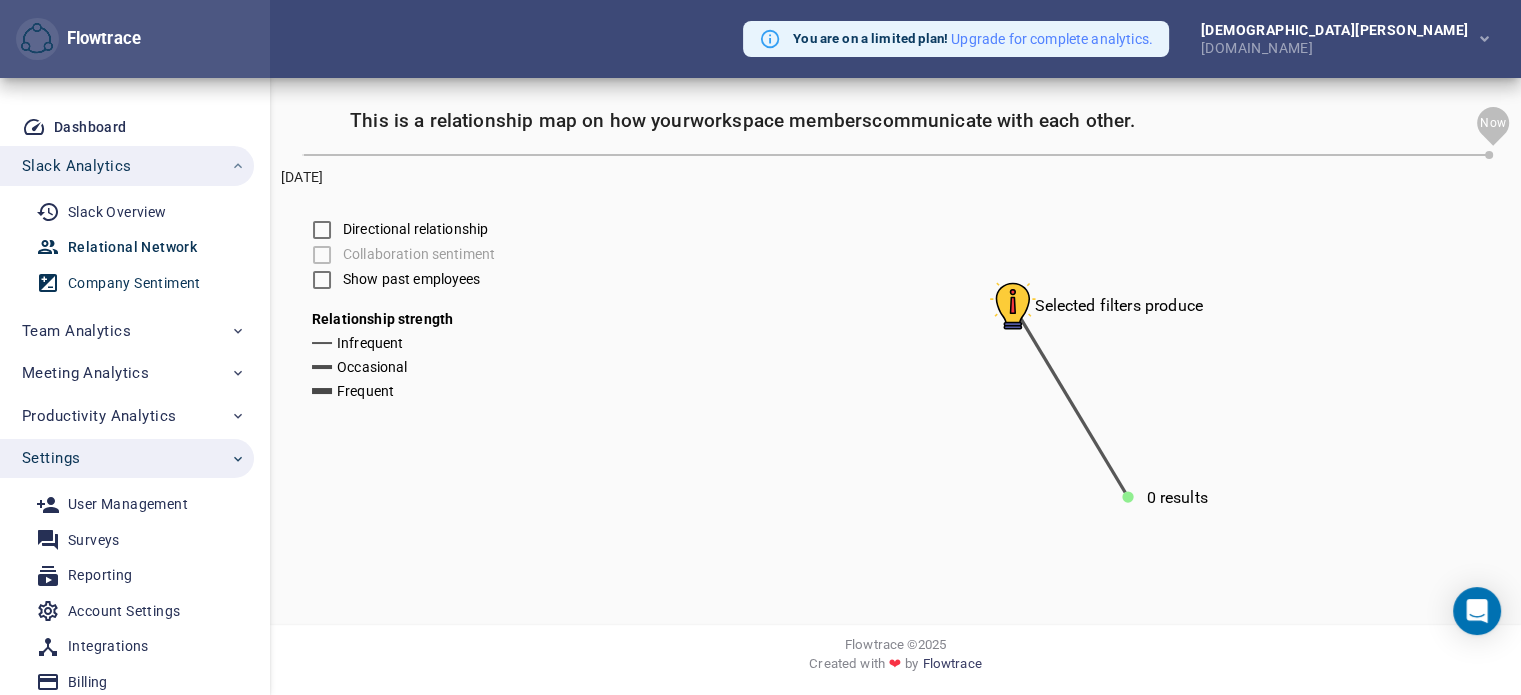 click on "Company Sentiment" at bounding box center (134, 283) 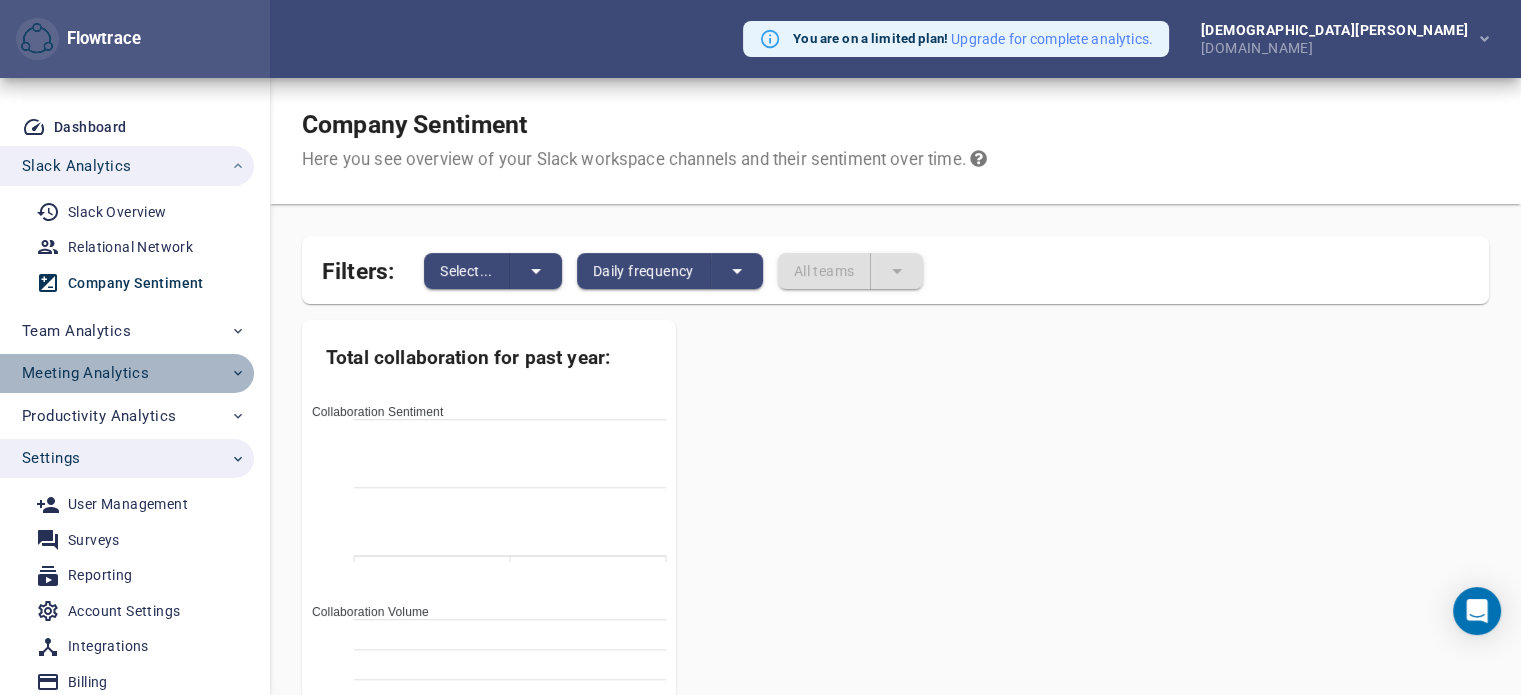 click on "Meeting Analytics" at bounding box center [85, 373] 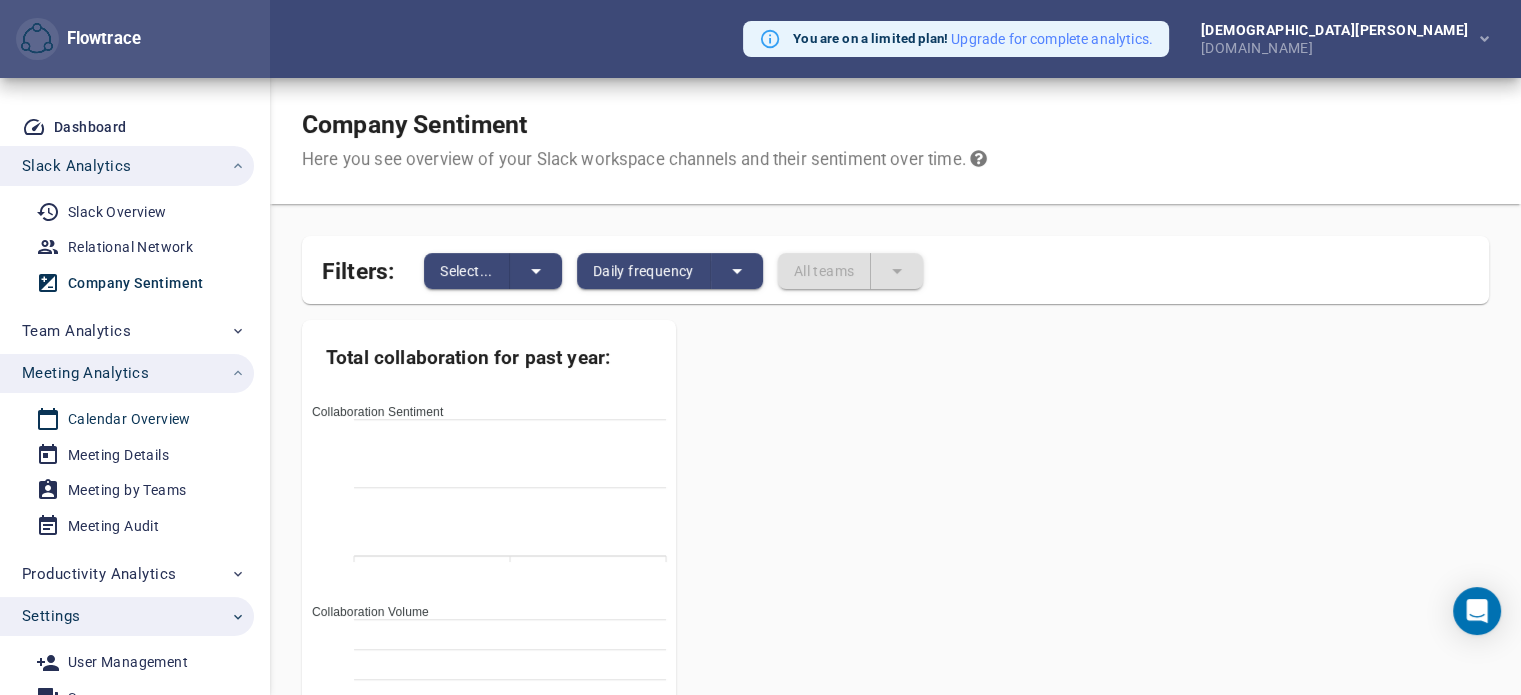 click on "Calendar Overview" at bounding box center [129, 419] 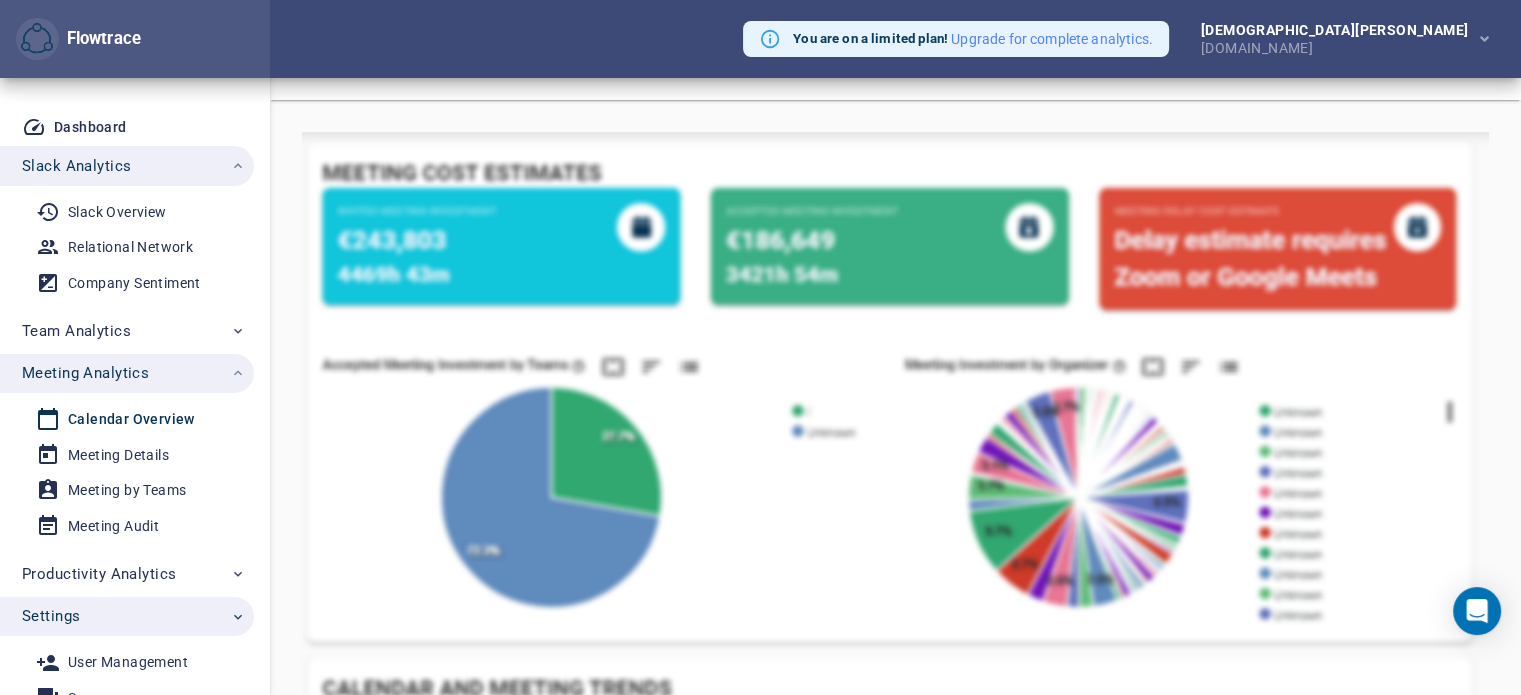 scroll, scrollTop: 0, scrollLeft: 0, axis: both 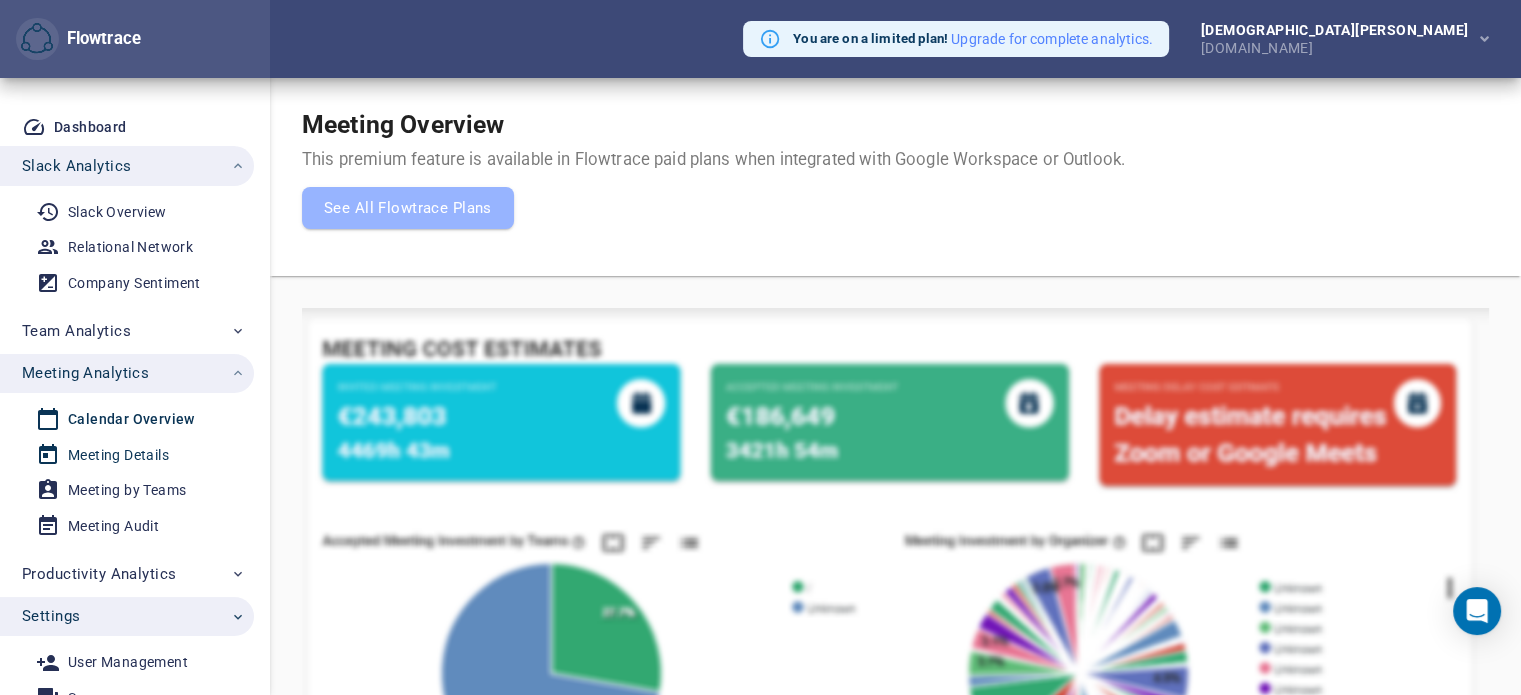 click on "Meeting Details" at bounding box center [118, 455] 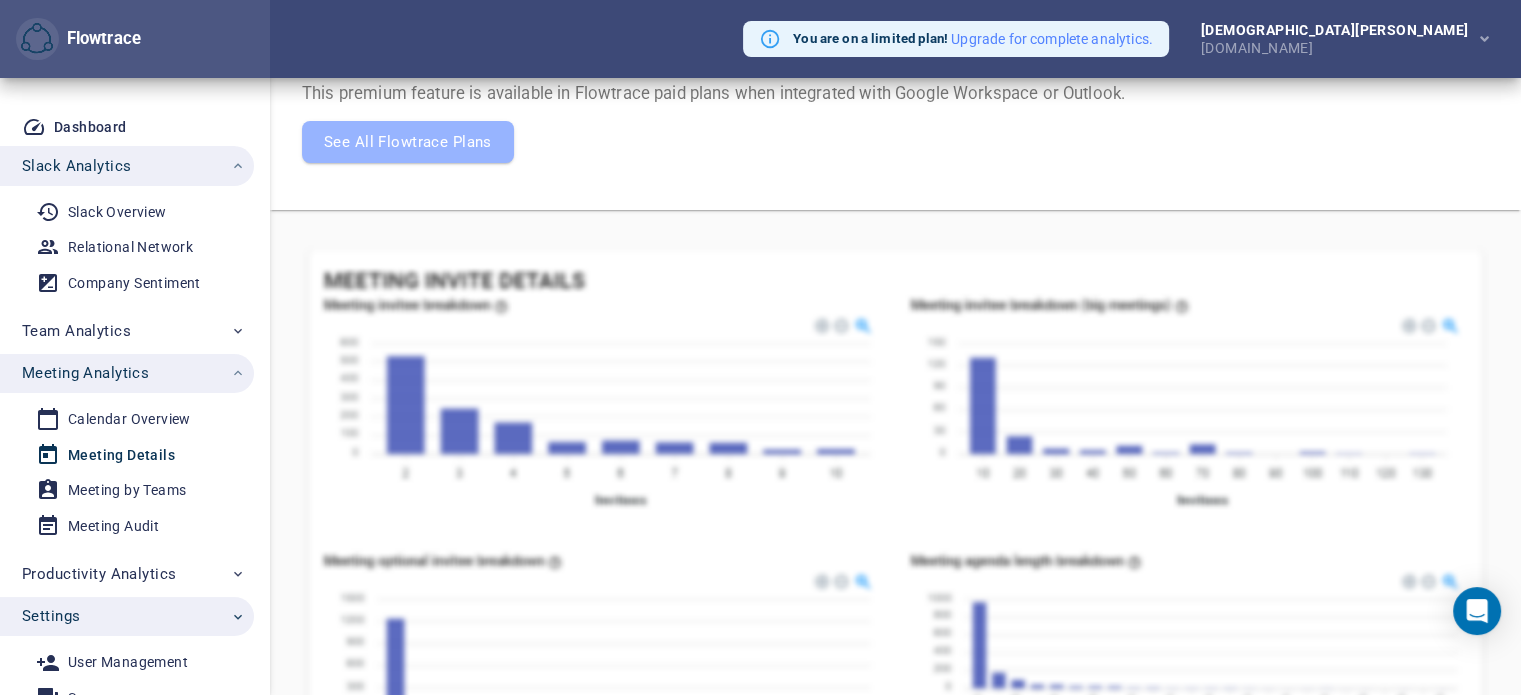 scroll, scrollTop: 80, scrollLeft: 0, axis: vertical 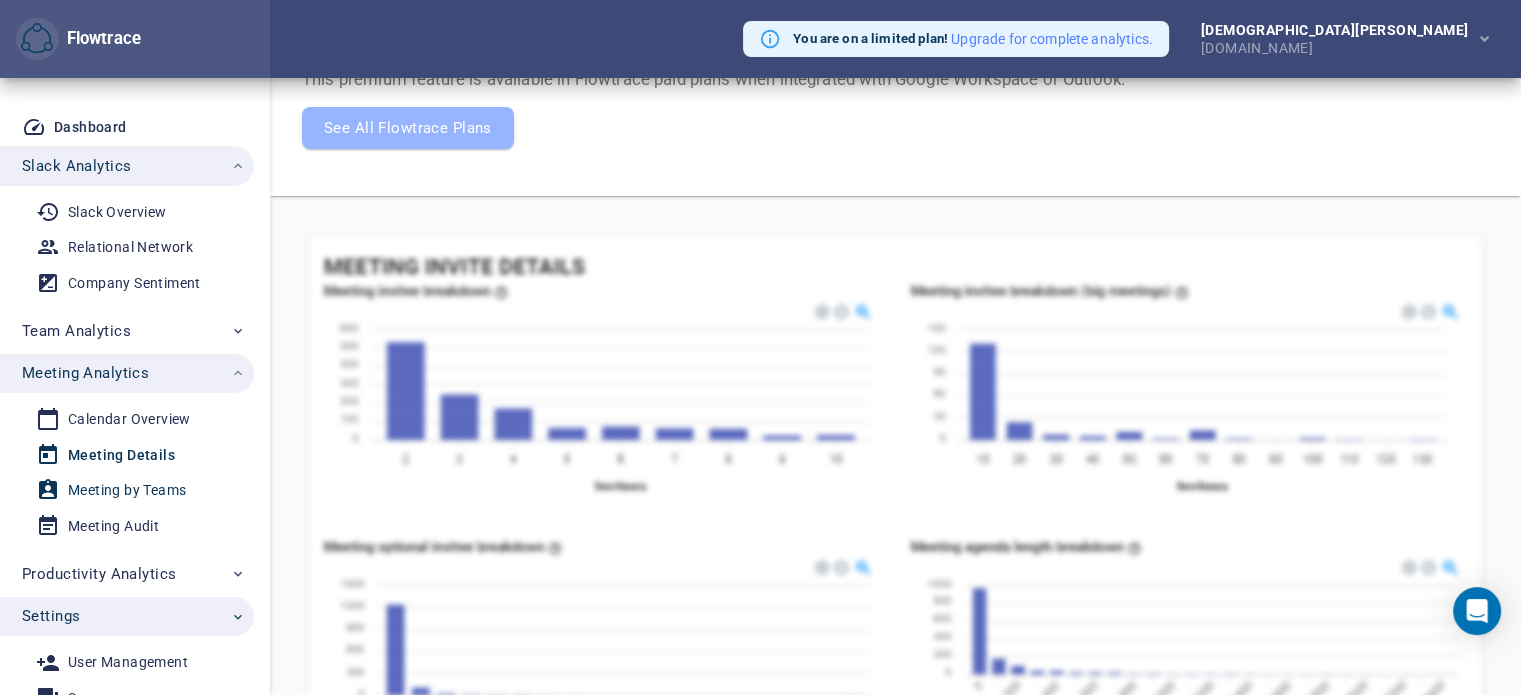 click on "Meeting by Teams" at bounding box center [127, 490] 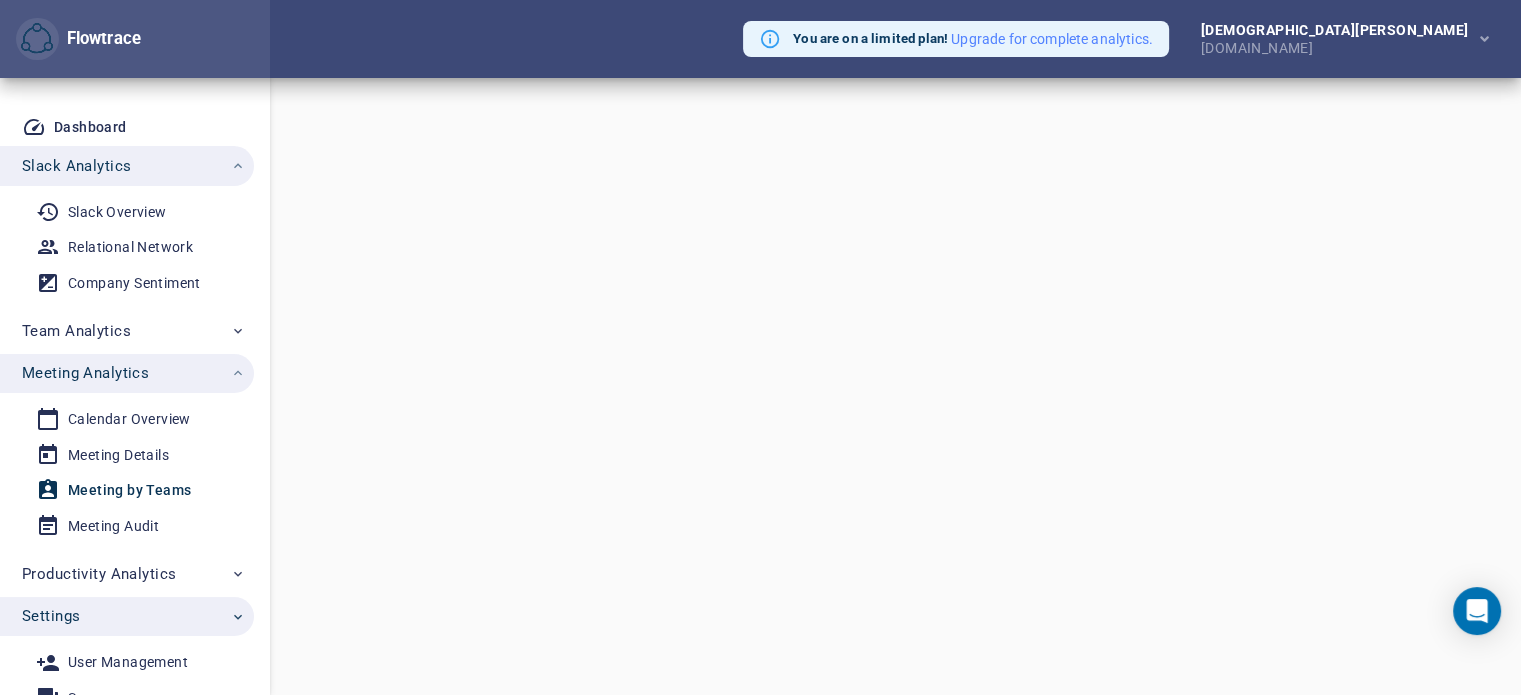 scroll, scrollTop: 0, scrollLeft: 0, axis: both 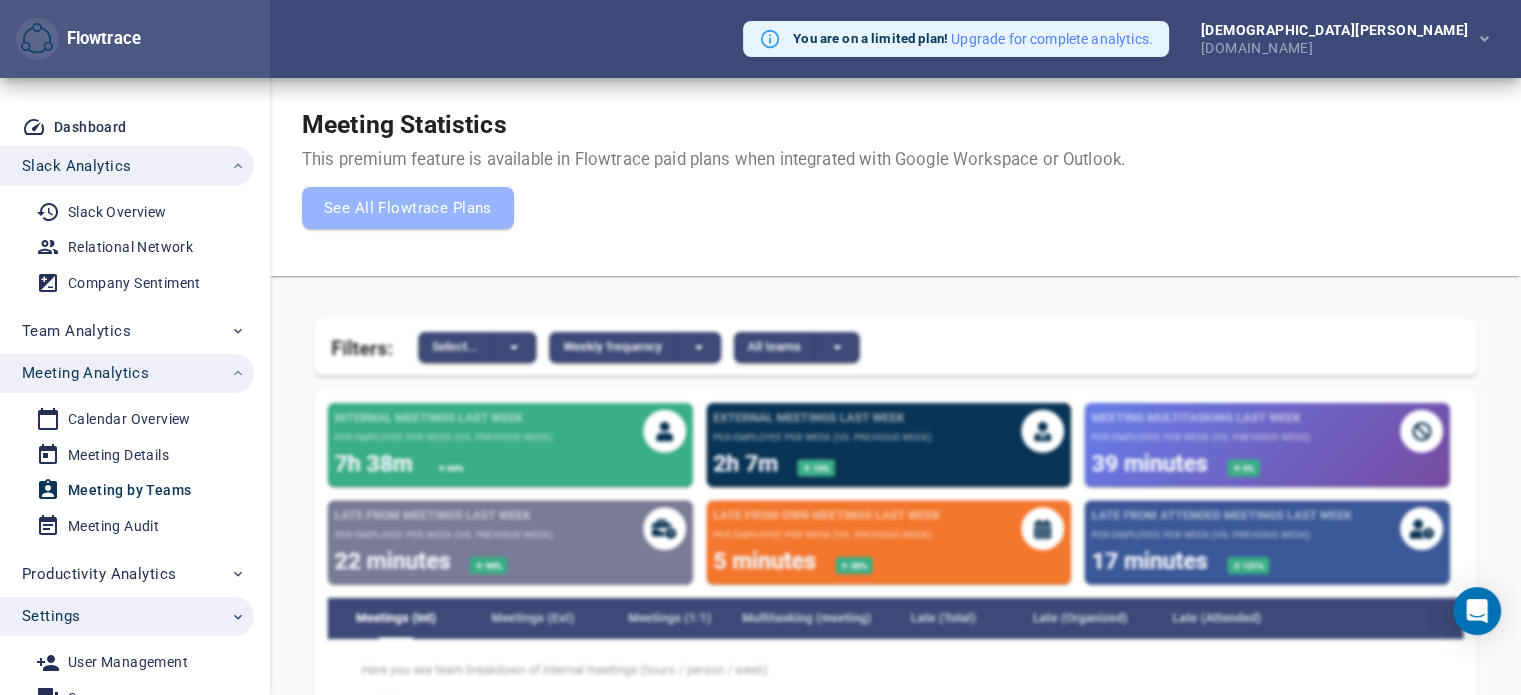 click on "Meeting by Teams" at bounding box center (129, 490) 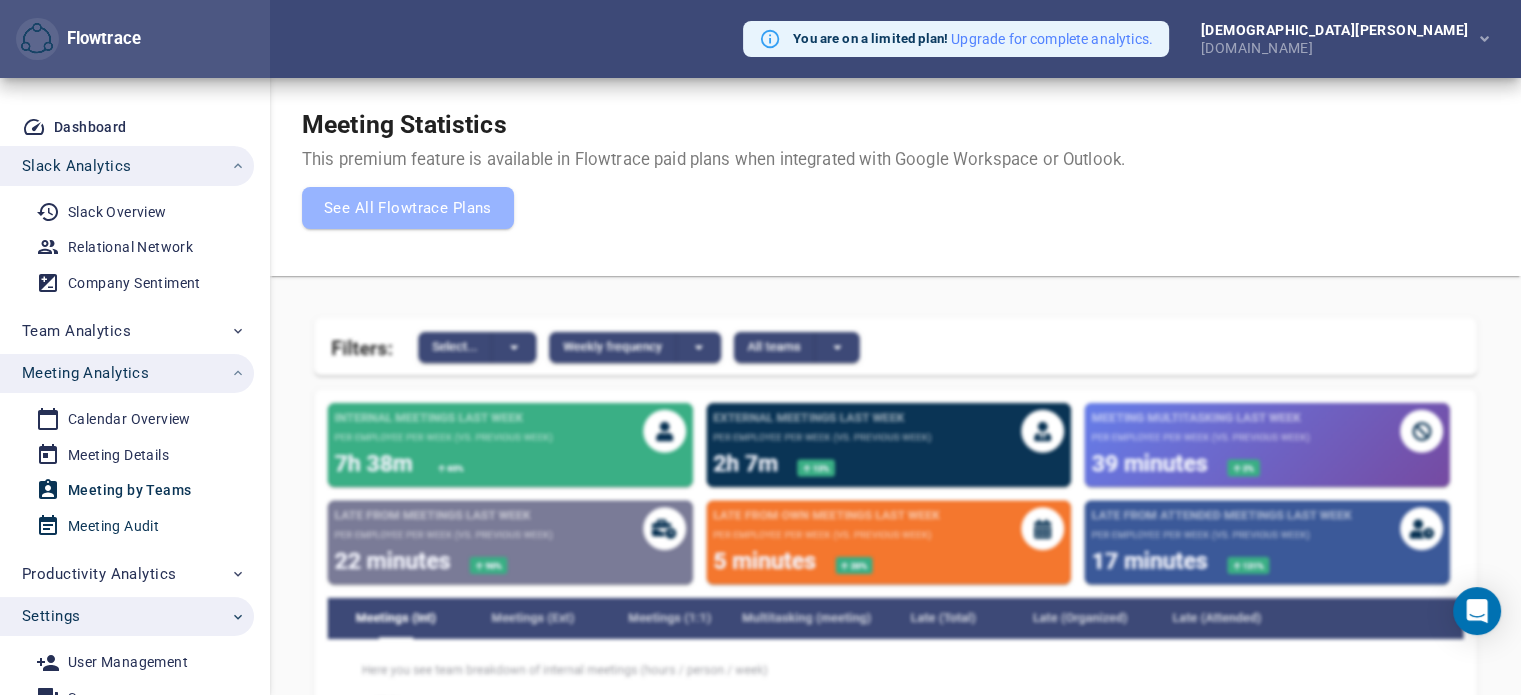 click on "Meeting Audit" at bounding box center (113, 526) 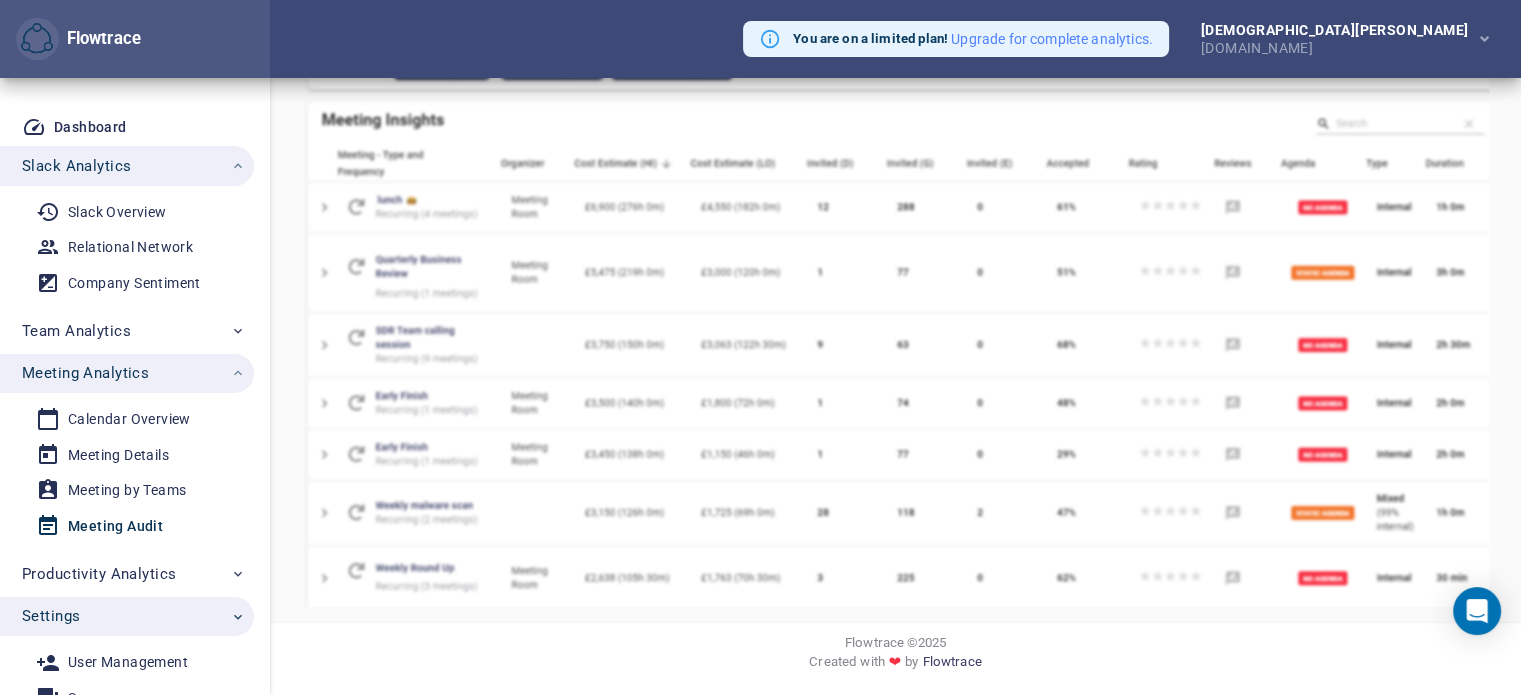 scroll, scrollTop: 0, scrollLeft: 0, axis: both 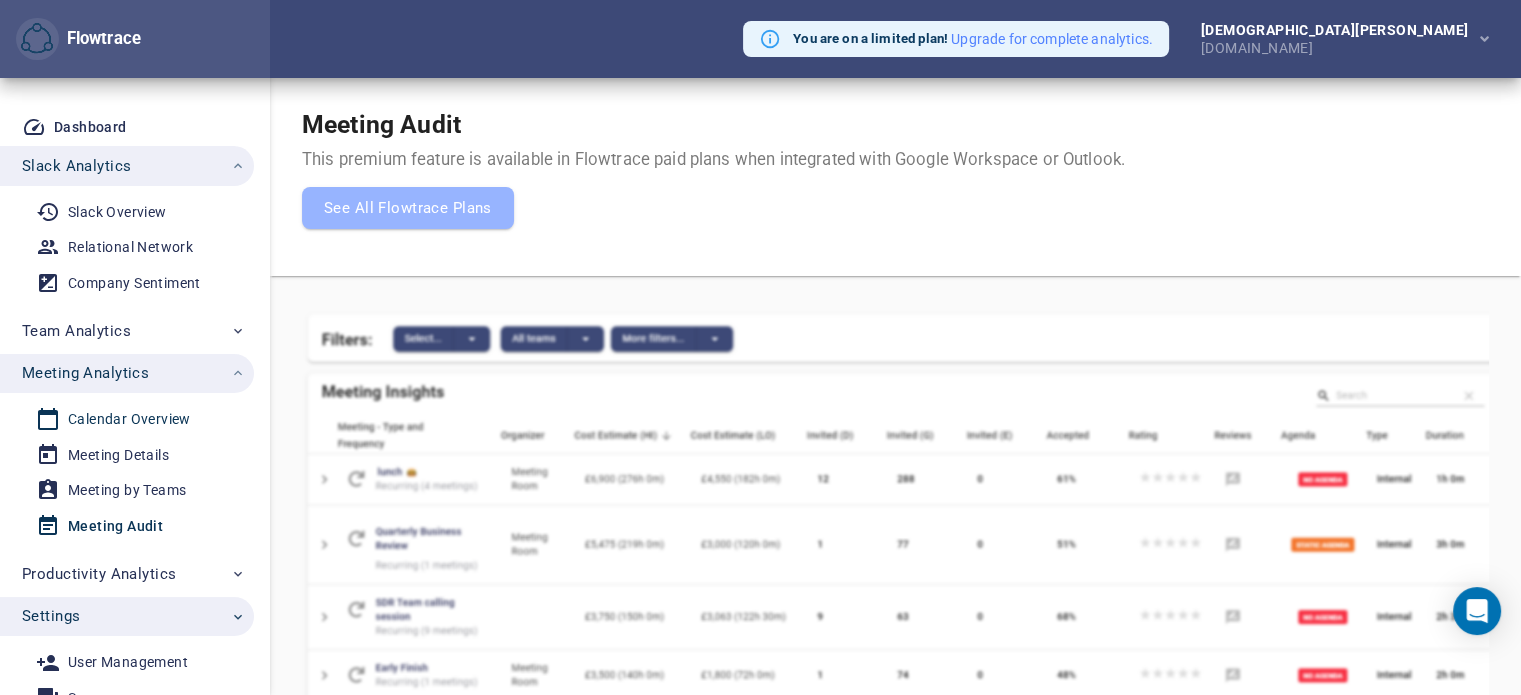 click on "Calendar Overview" at bounding box center [119, 419] 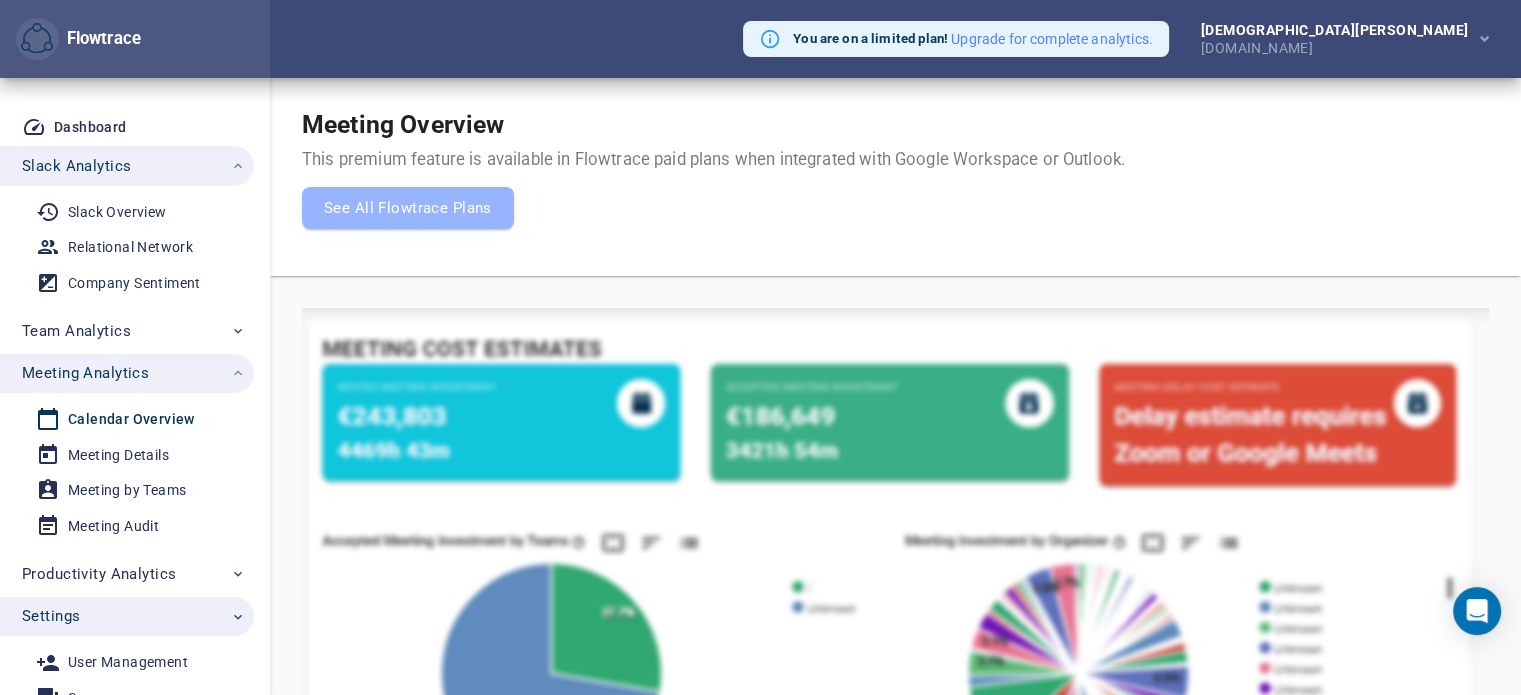 scroll, scrollTop: 0, scrollLeft: 0, axis: both 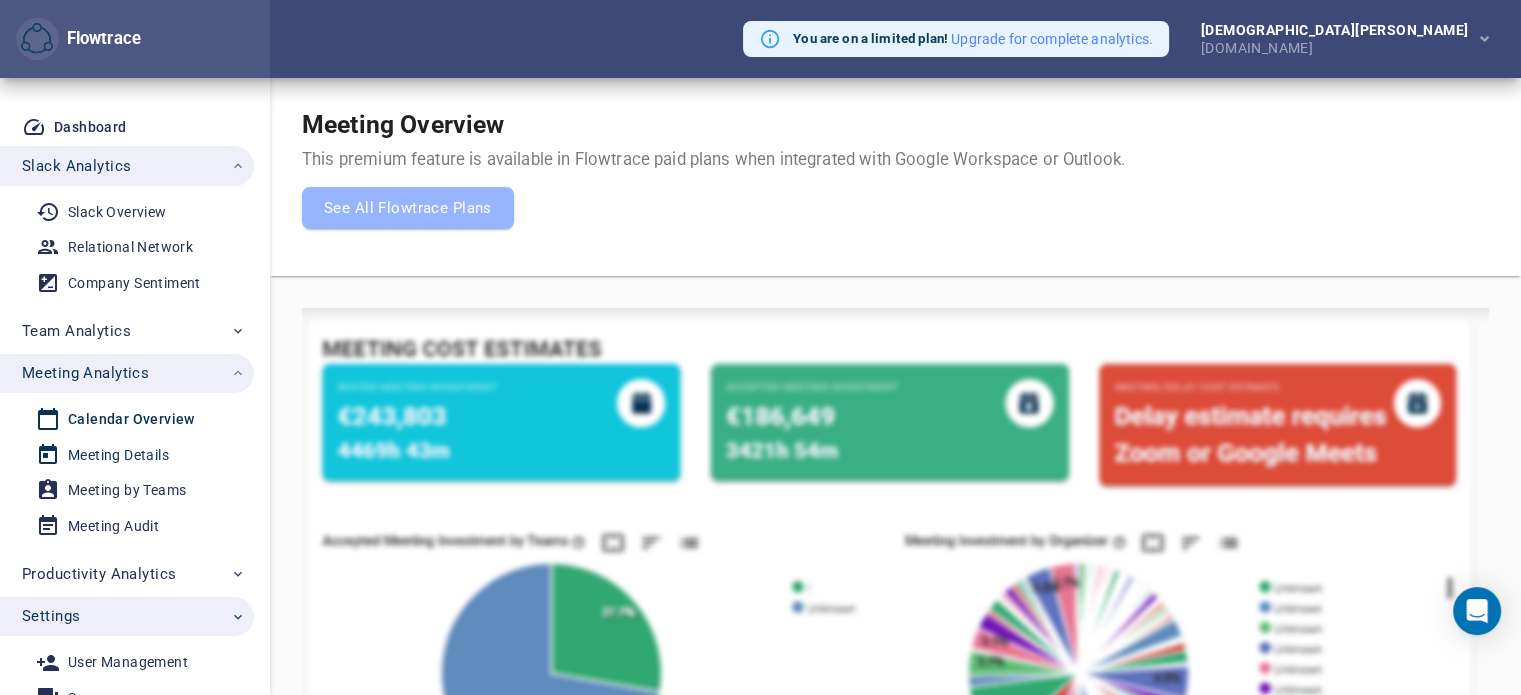 click on "Meeting Details" at bounding box center [118, 455] 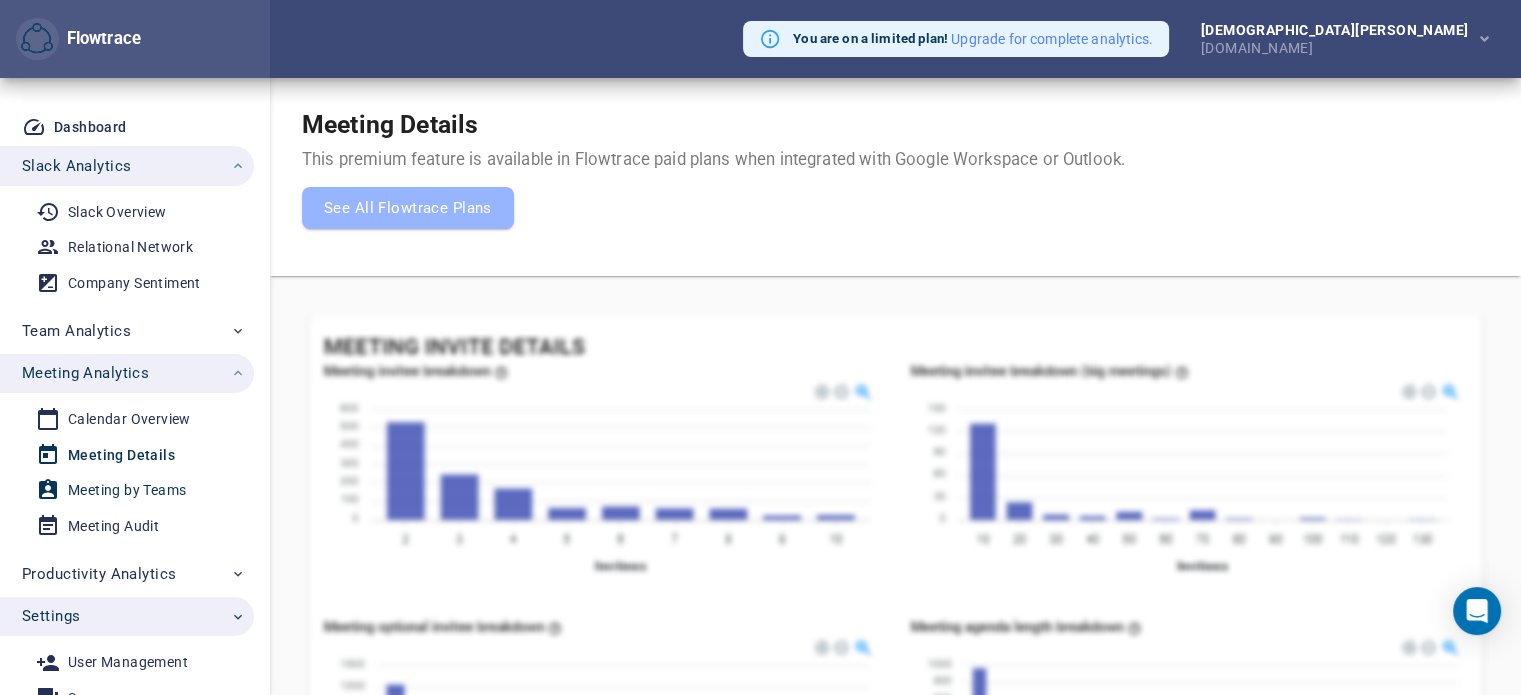 click on "Meeting by Teams" at bounding box center [127, 490] 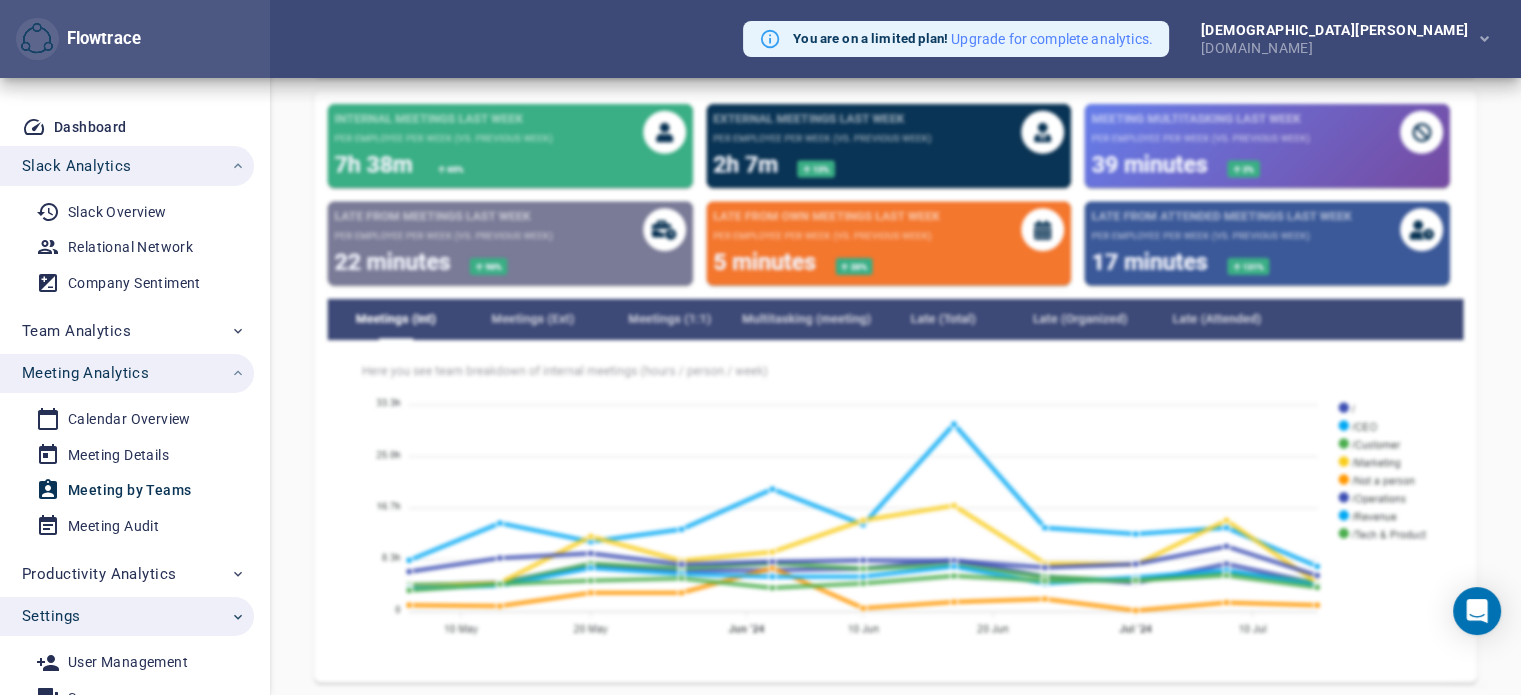 scroll, scrollTop: 380, scrollLeft: 0, axis: vertical 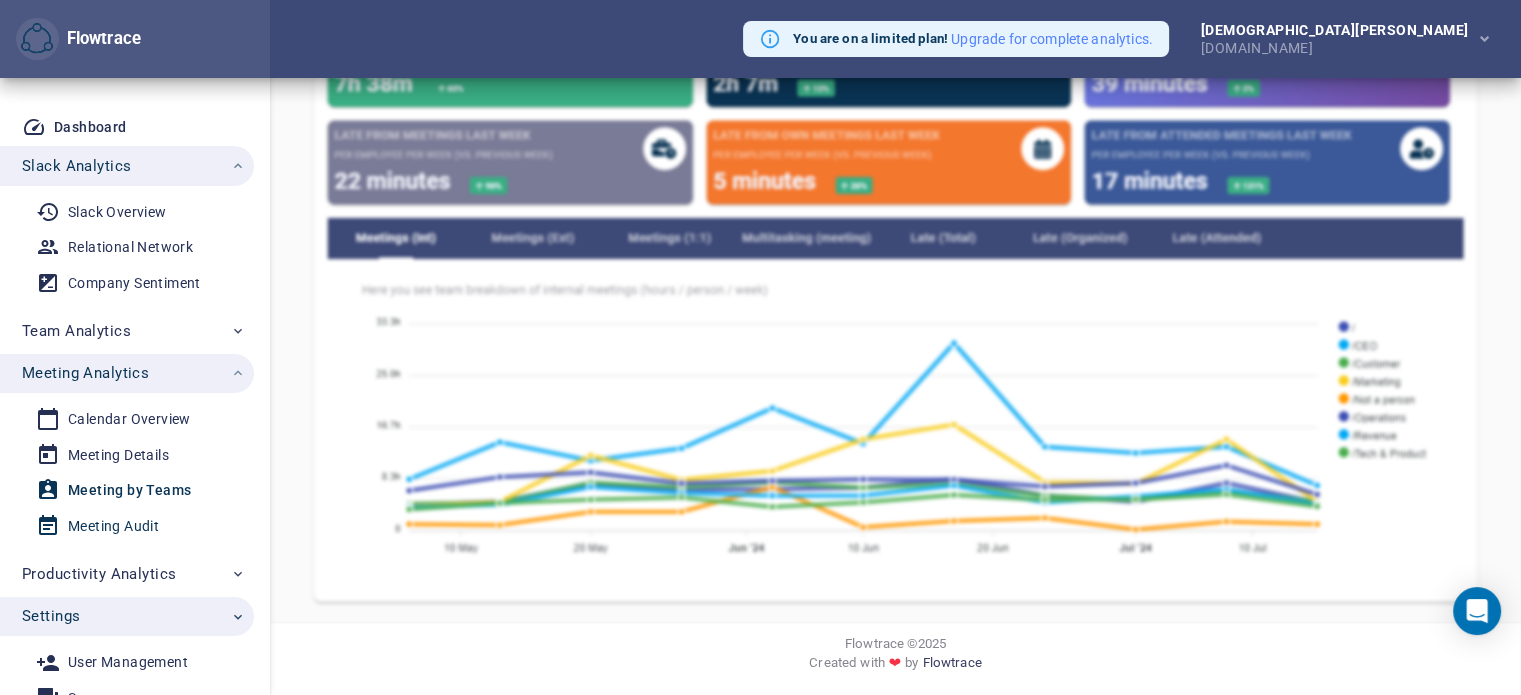 click on "Meeting Audit" at bounding box center [113, 526] 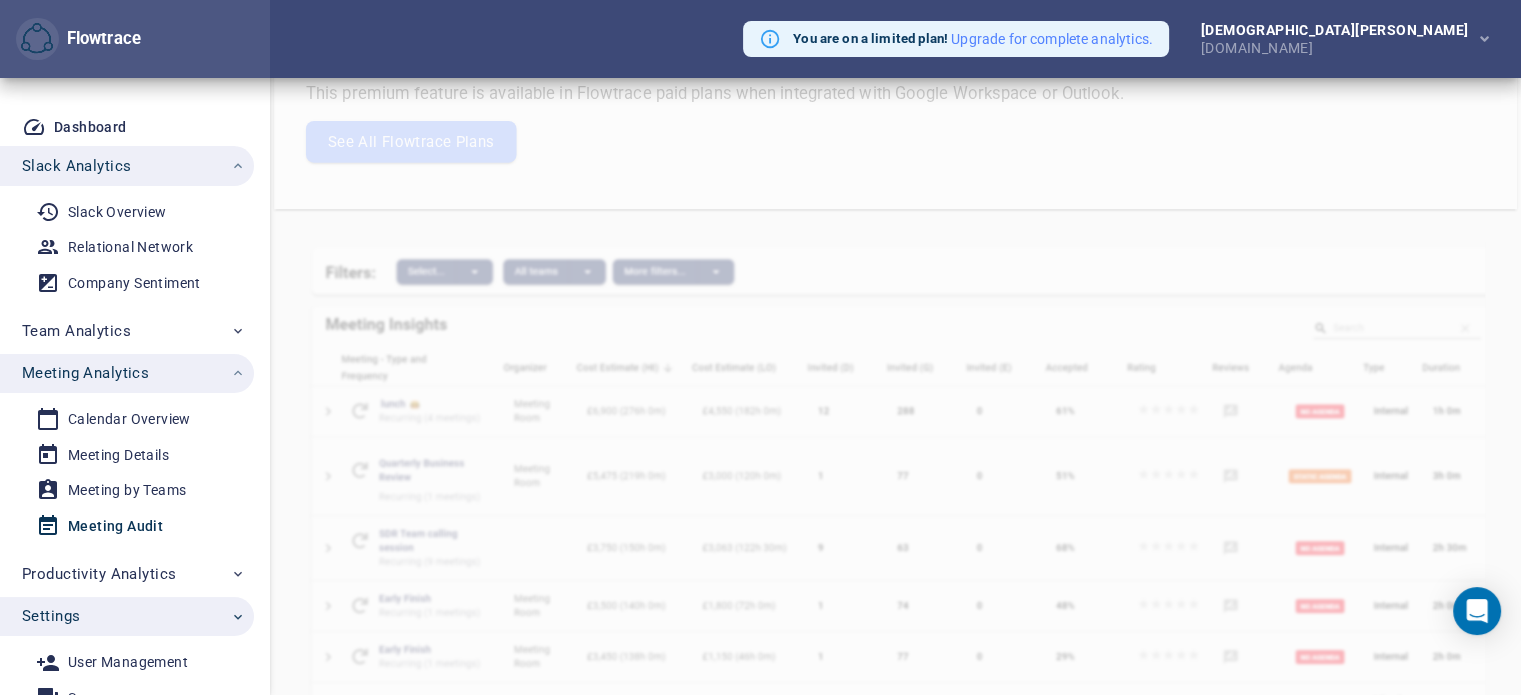 scroll, scrollTop: 0, scrollLeft: 0, axis: both 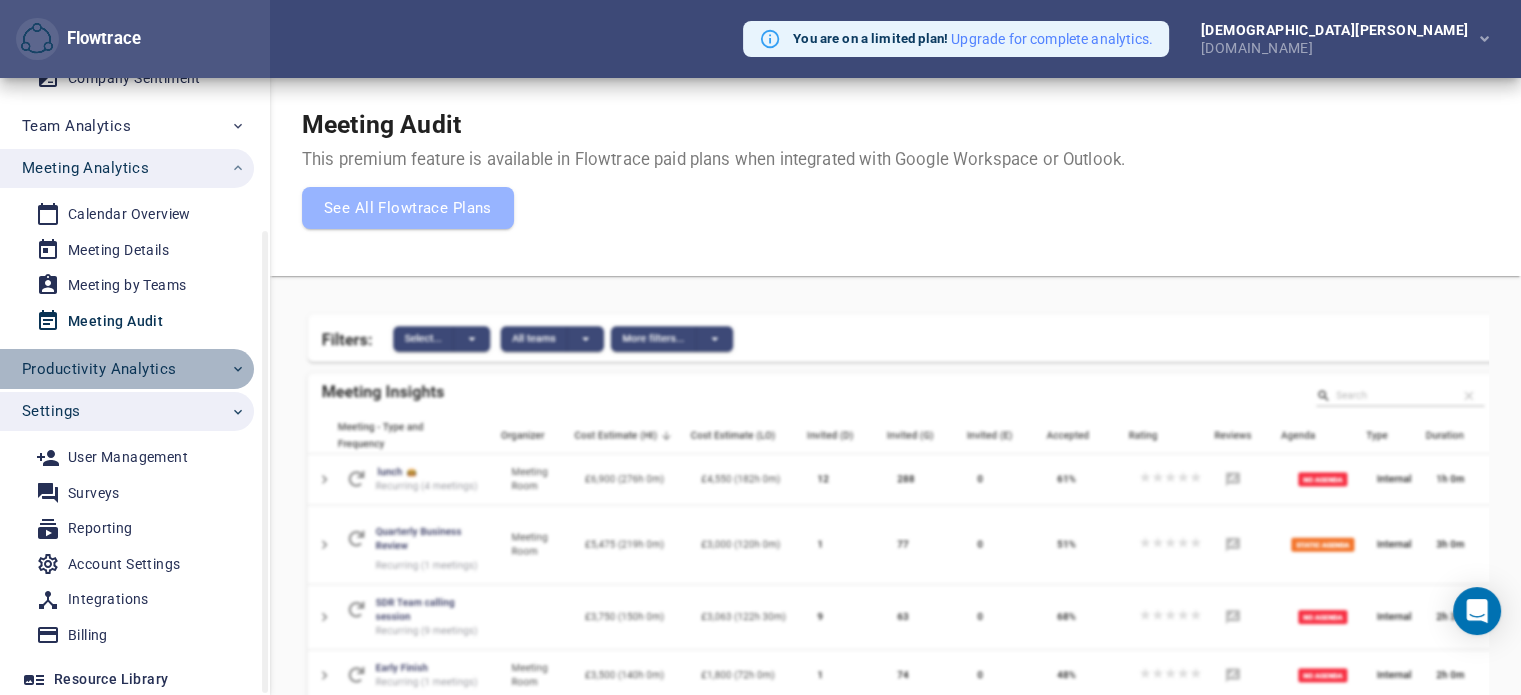 click on "Productivity Analytics" at bounding box center (134, 369) 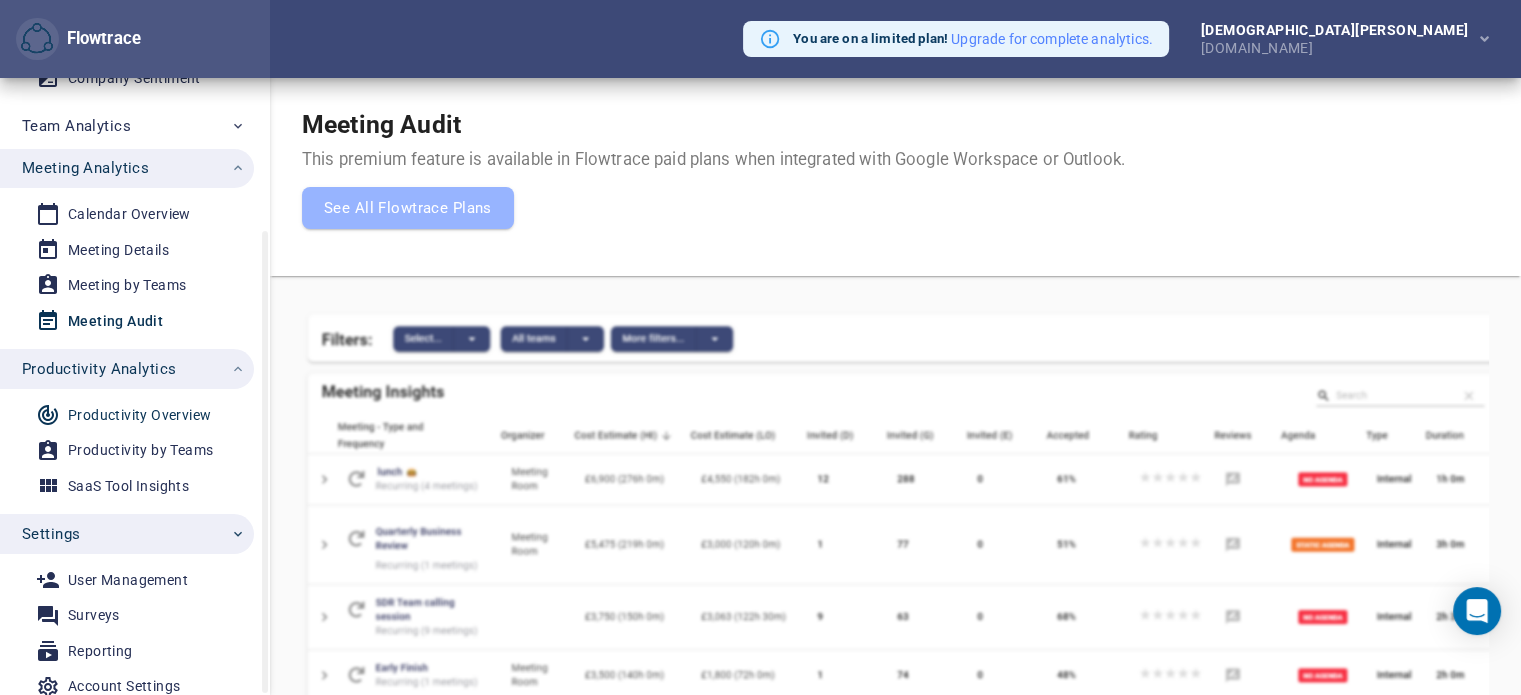 click on "Productivity Overview" at bounding box center [139, 415] 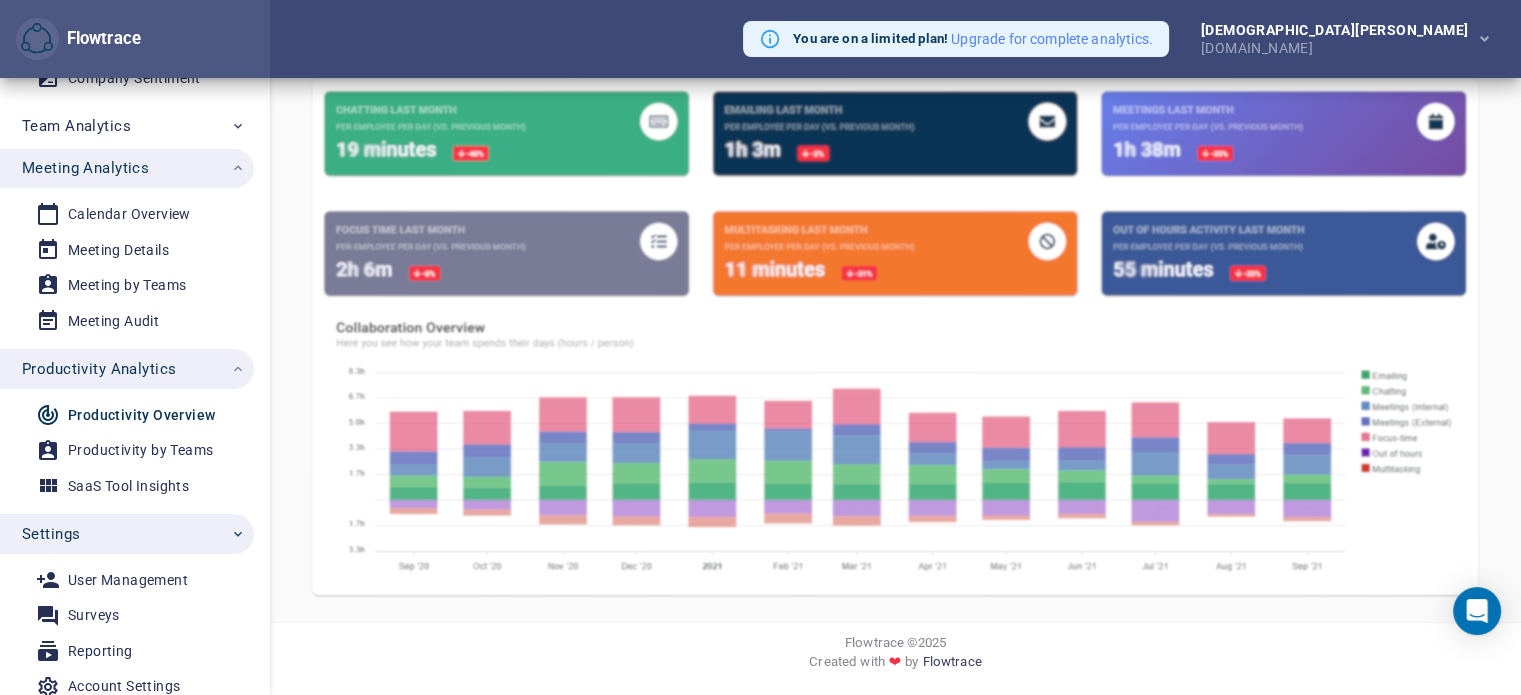 scroll, scrollTop: 0, scrollLeft: 0, axis: both 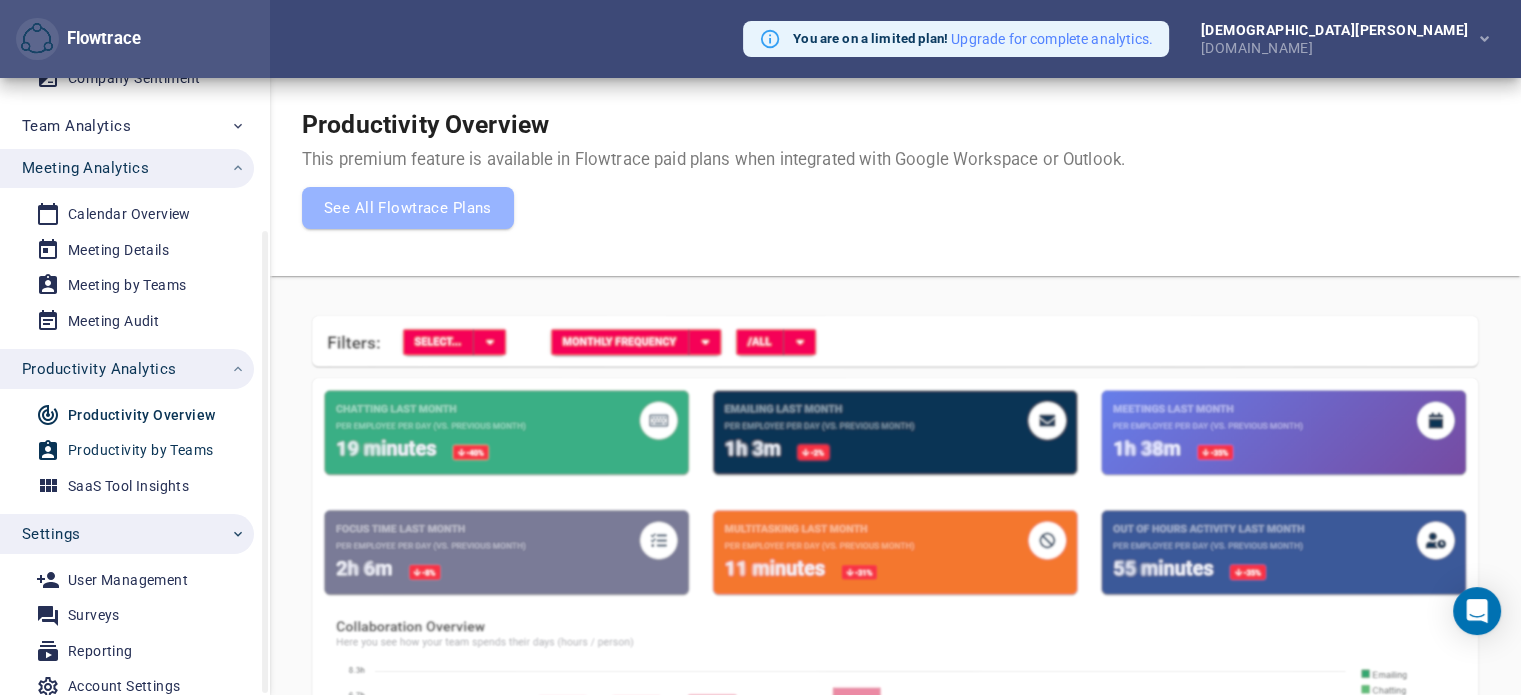 click on "Productivity by Teams" at bounding box center [140, 450] 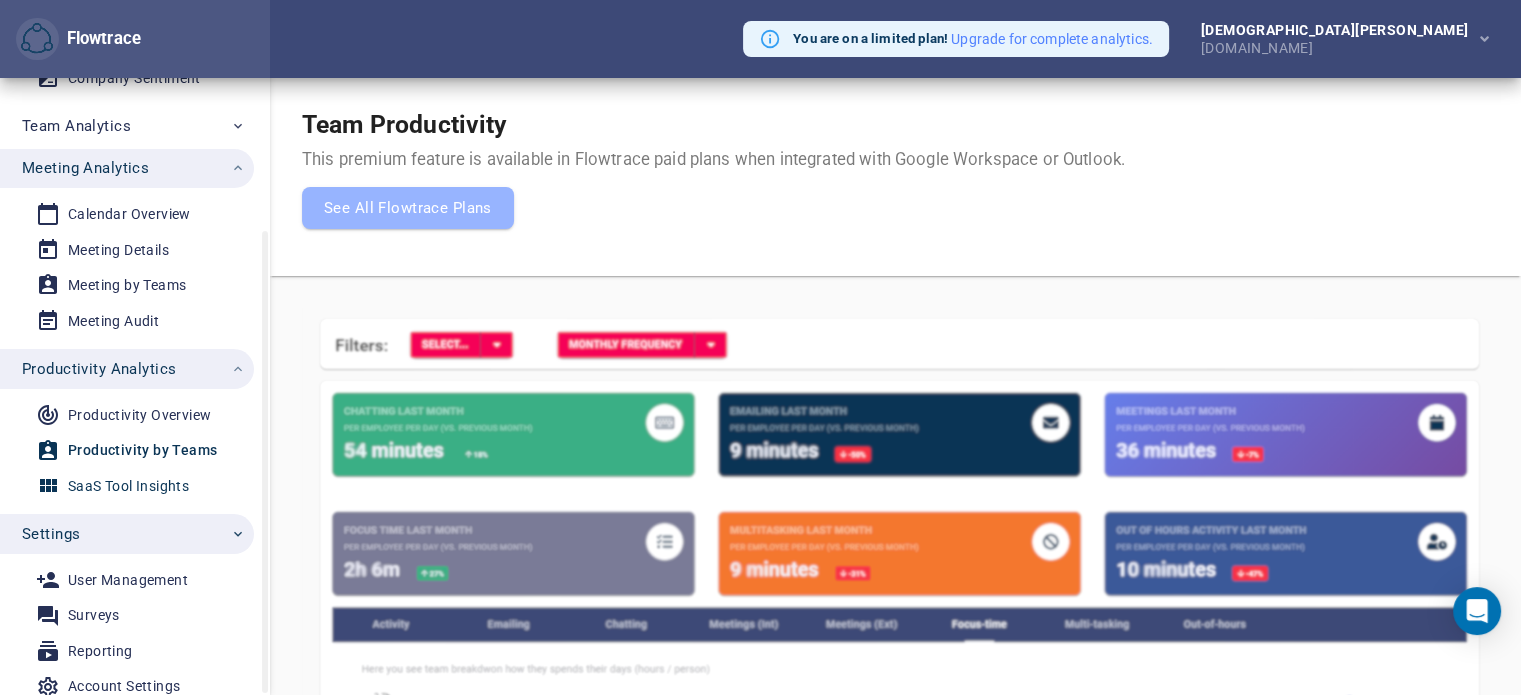 click on "SaaS Tool Insights" at bounding box center [128, 486] 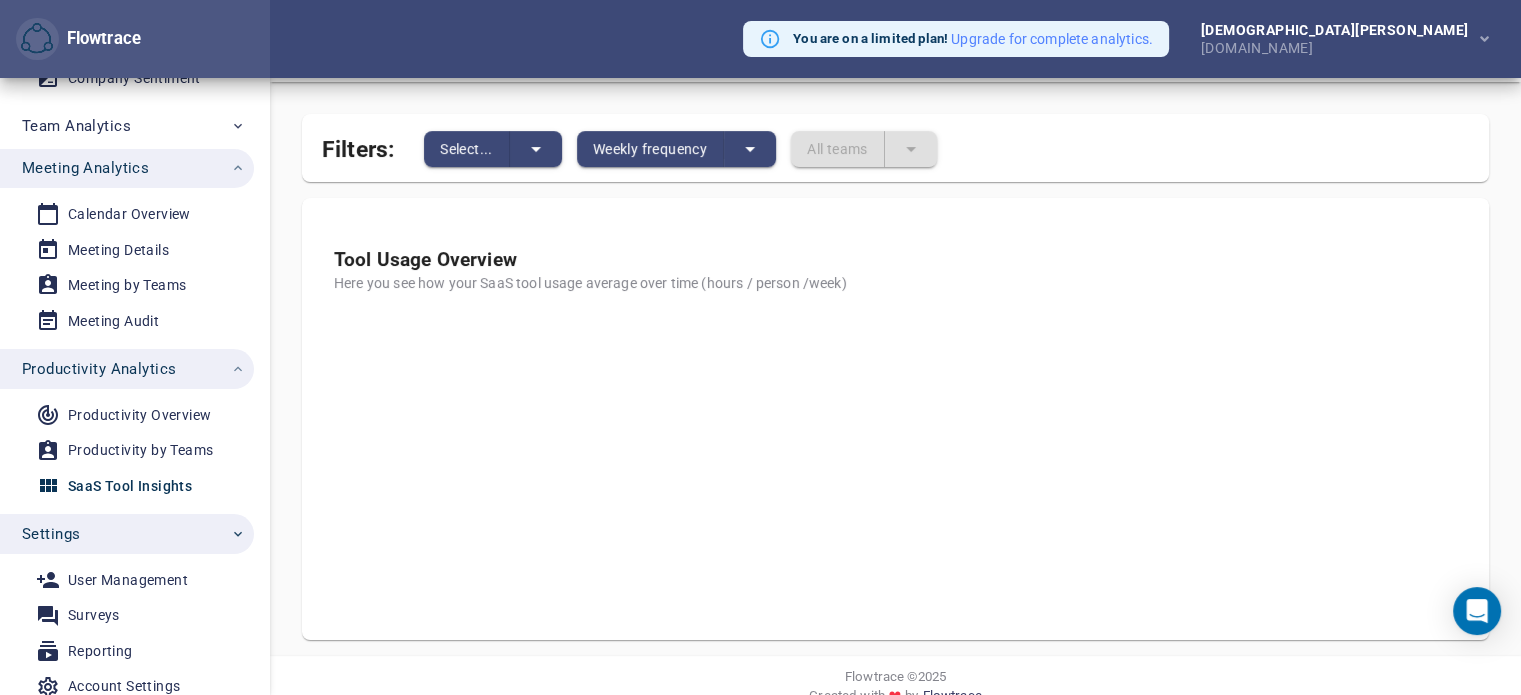 scroll, scrollTop: 136, scrollLeft: 0, axis: vertical 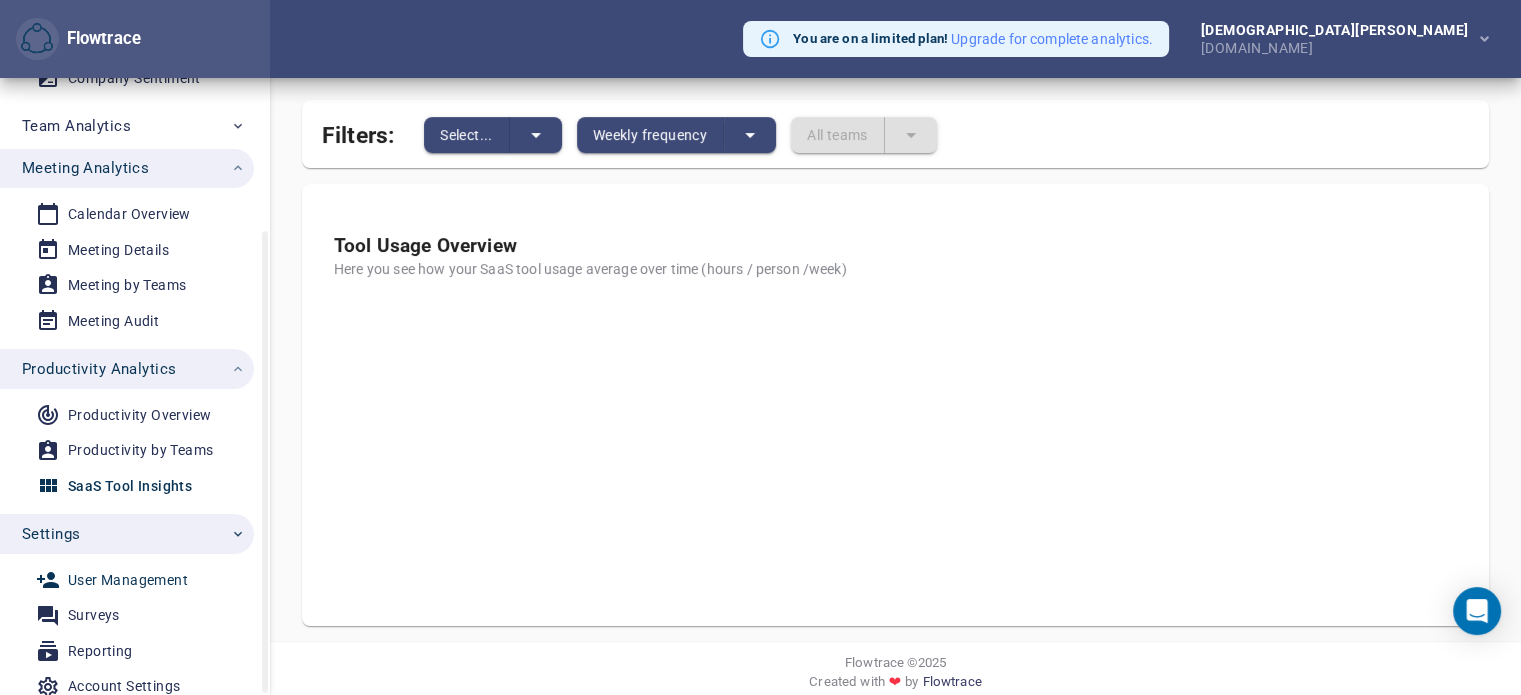 click on "User Management" at bounding box center [128, 580] 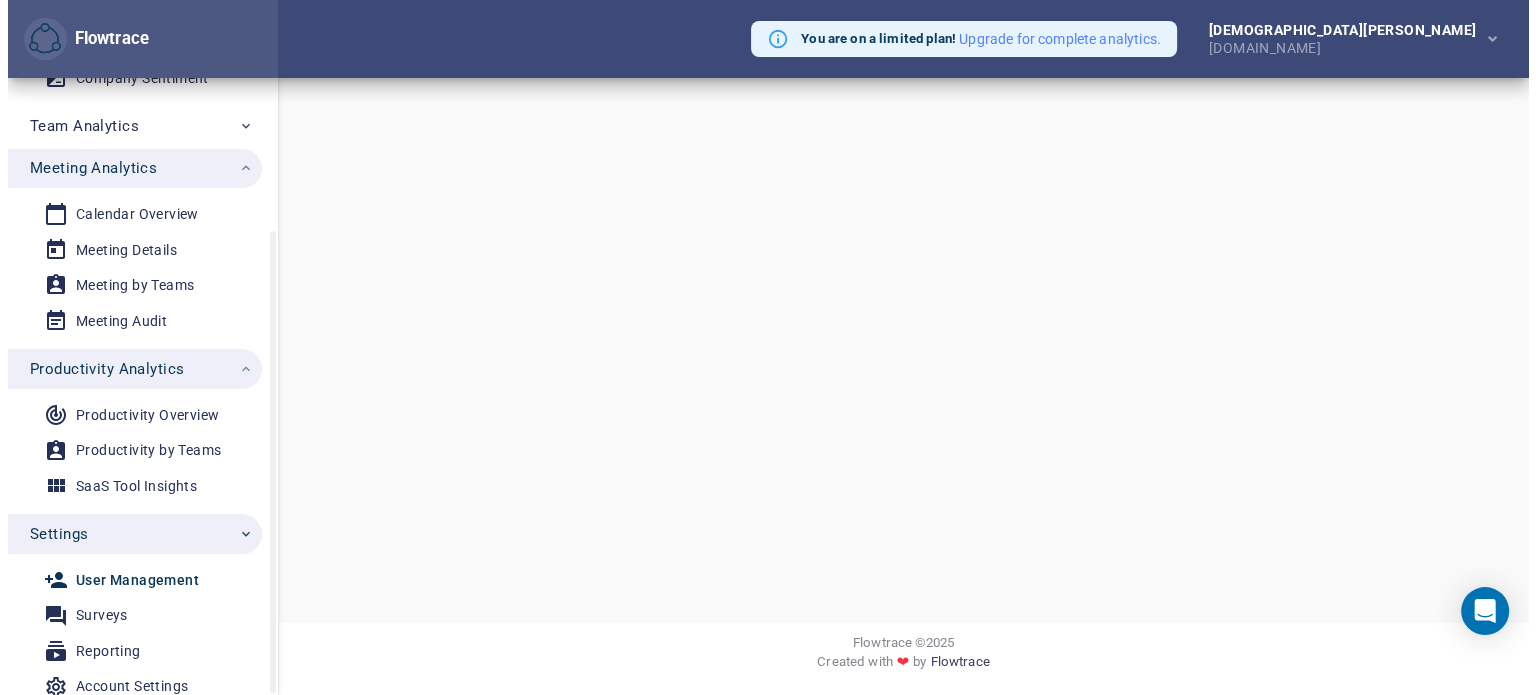 scroll, scrollTop: 0, scrollLeft: 0, axis: both 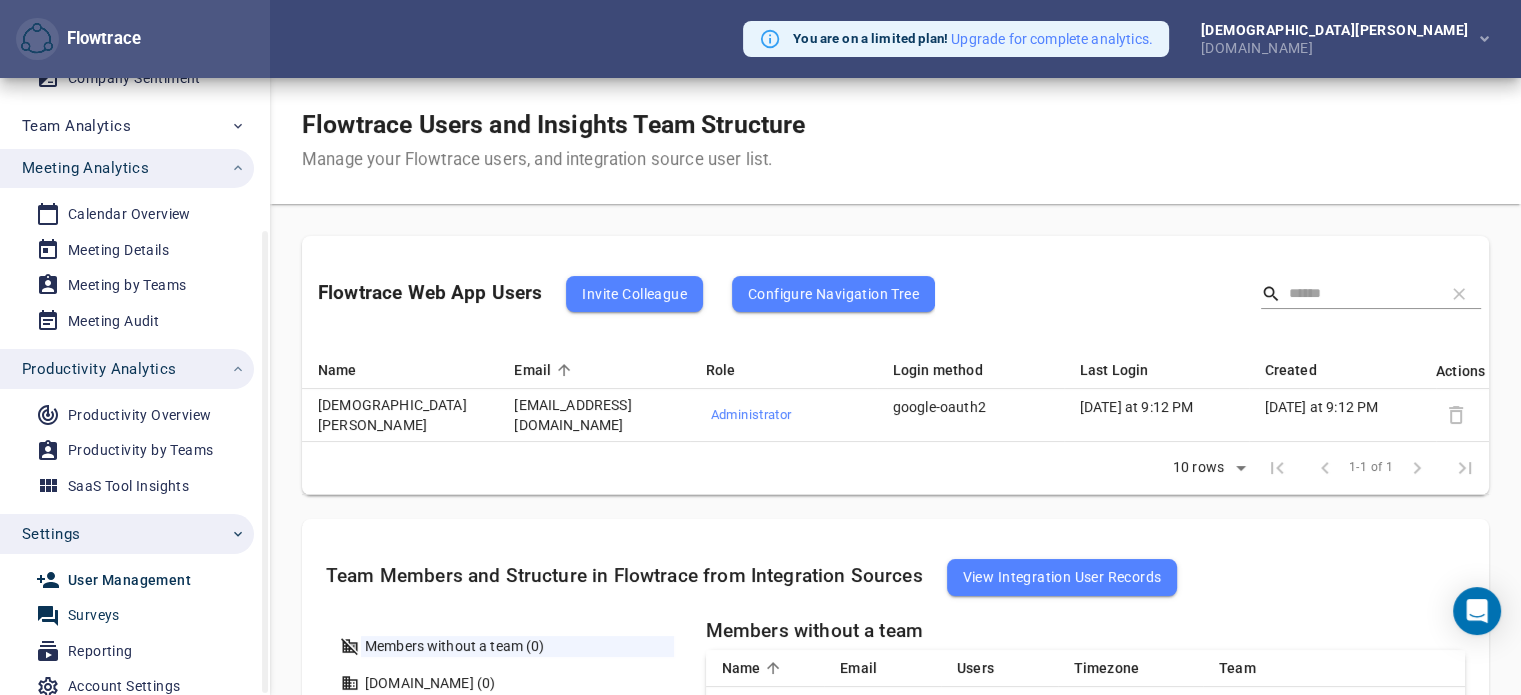 click on "Surveys" at bounding box center (94, 615) 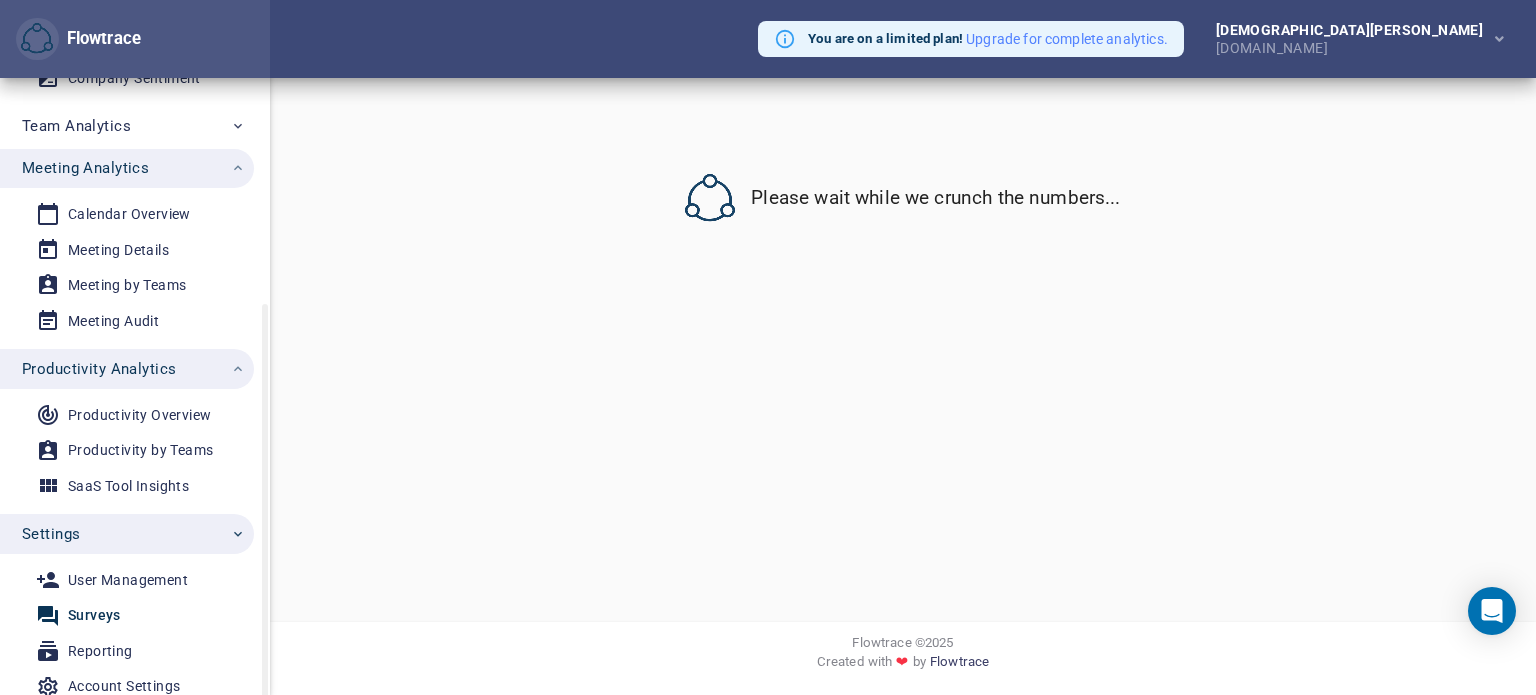 scroll, scrollTop: 328, scrollLeft: 0, axis: vertical 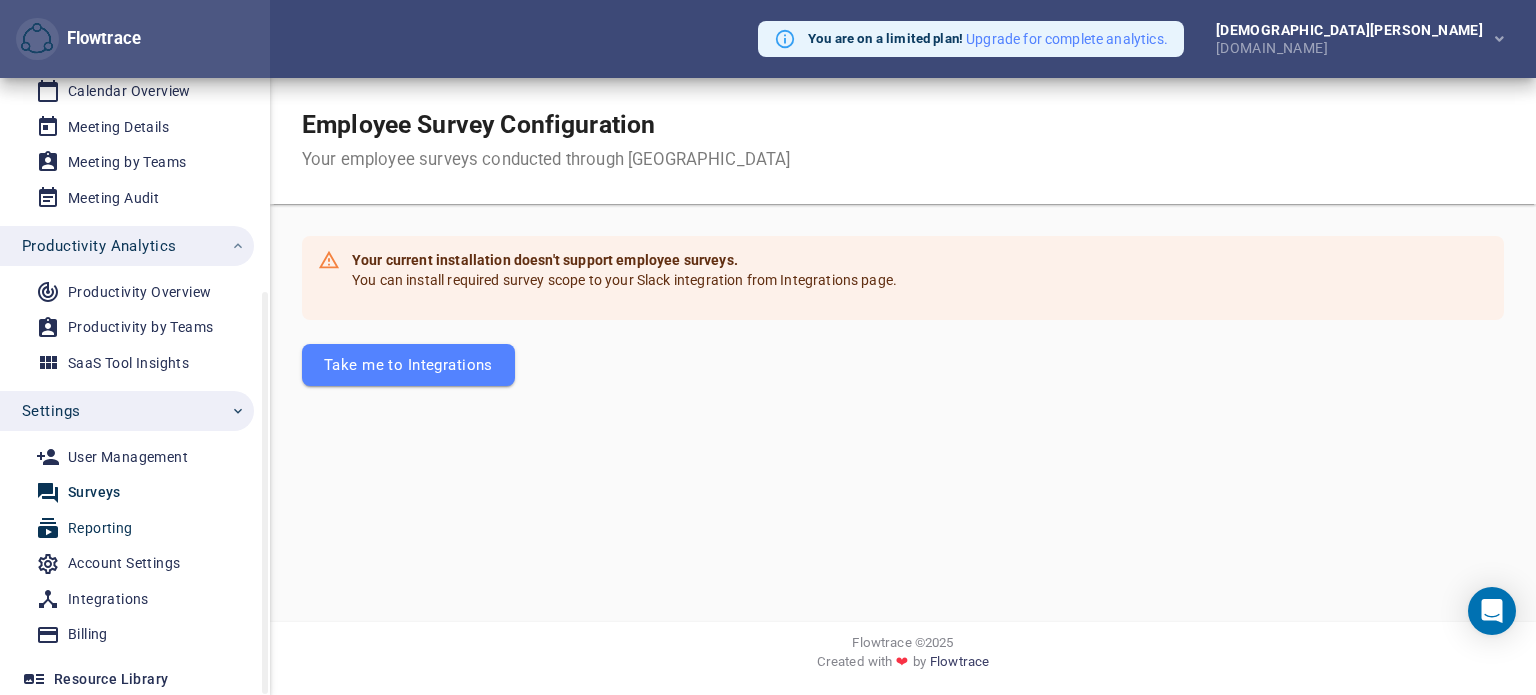 click on "Reporting" at bounding box center [100, 528] 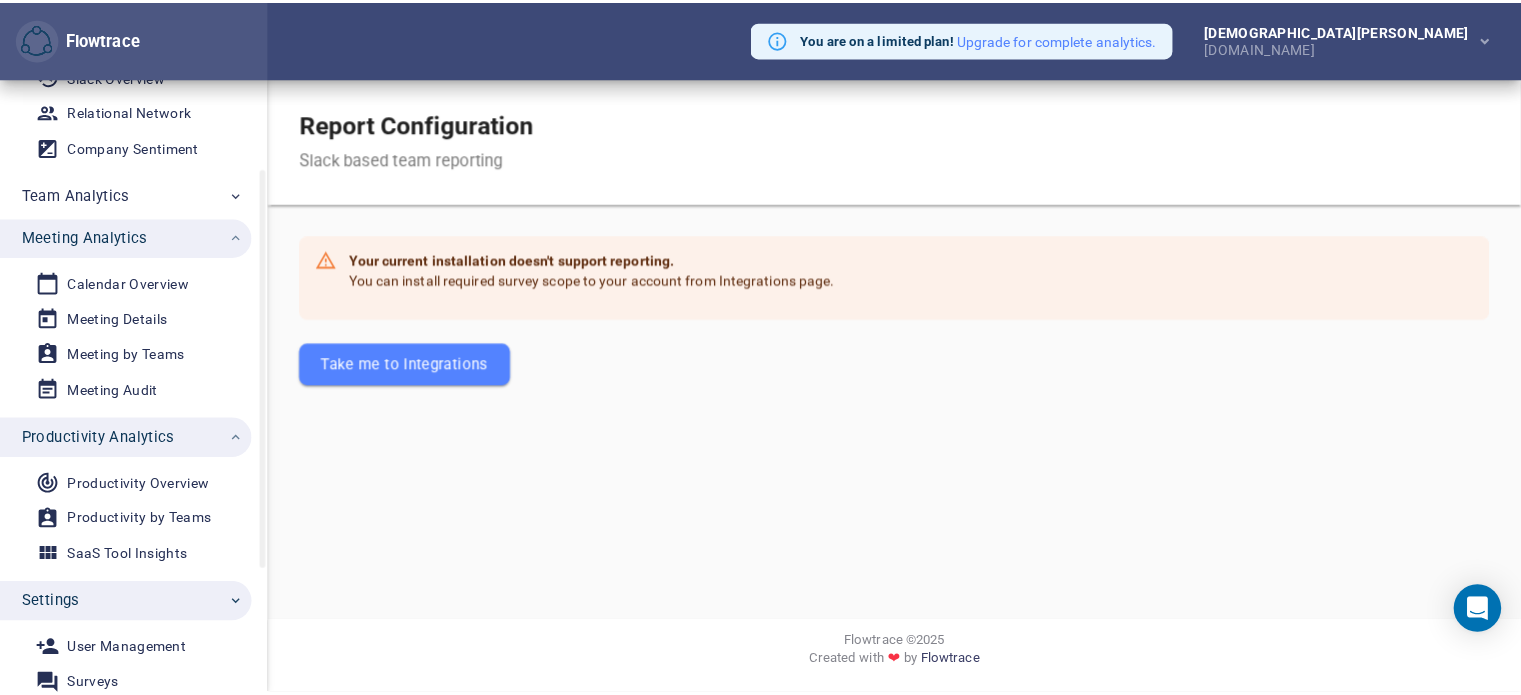 scroll, scrollTop: 137, scrollLeft: 0, axis: vertical 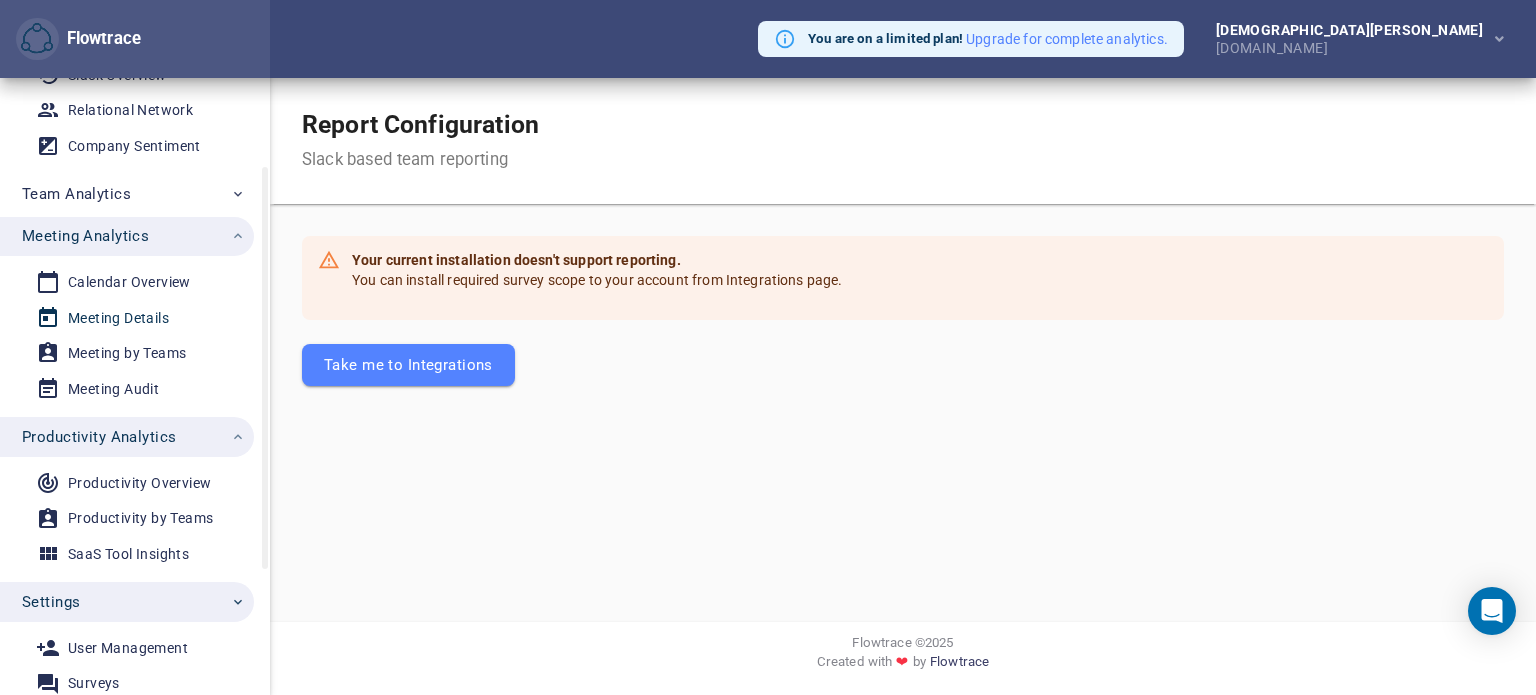 click on "Meeting Details" at bounding box center [118, 318] 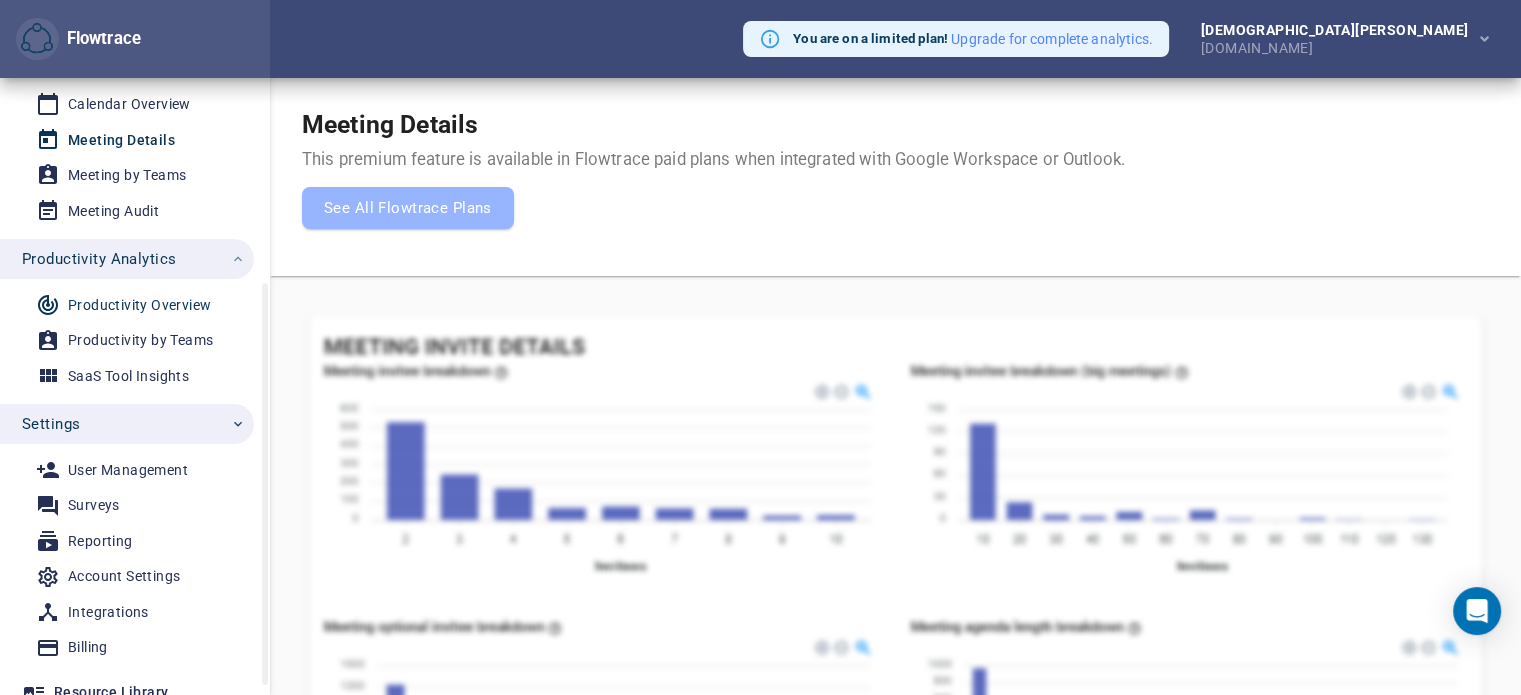 scroll, scrollTop: 328, scrollLeft: 0, axis: vertical 